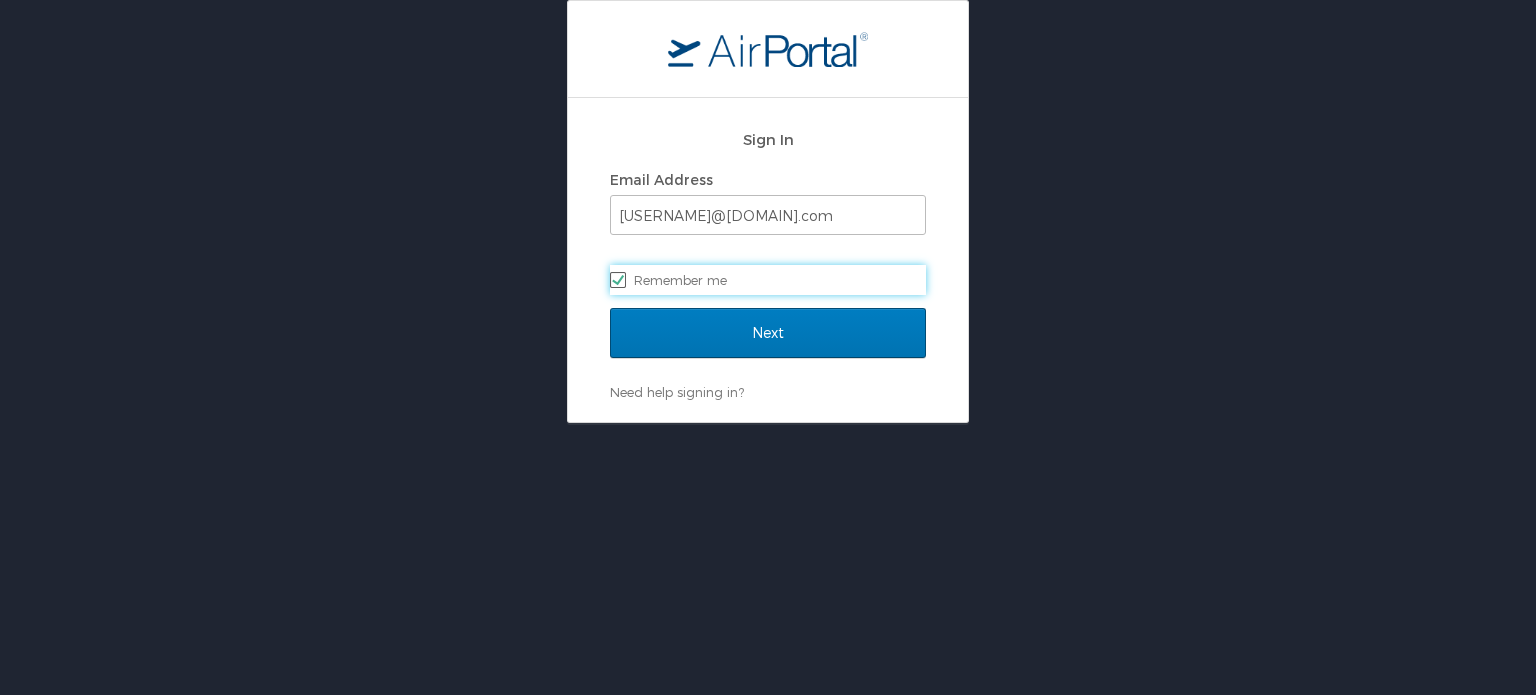 scroll, scrollTop: 0, scrollLeft: 0, axis: both 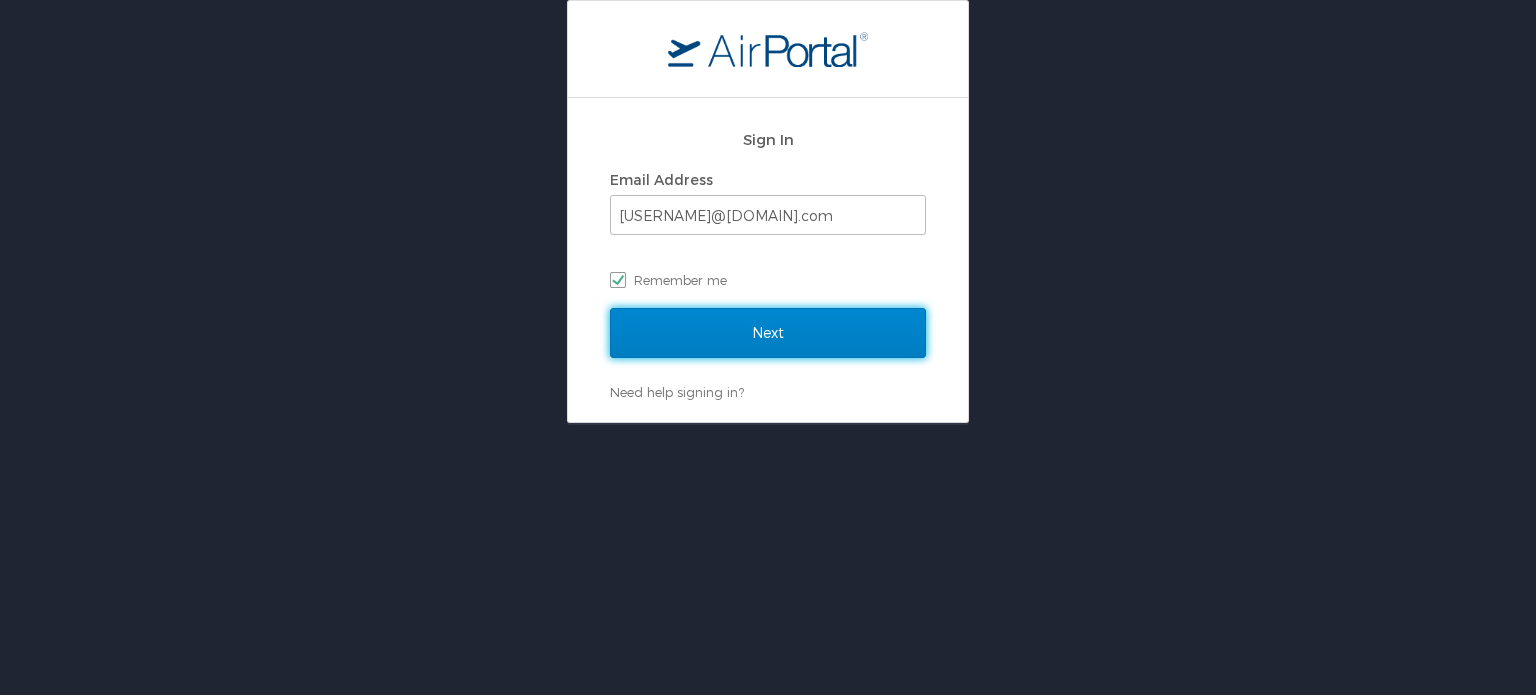 click on "Next" at bounding box center (768, 333) 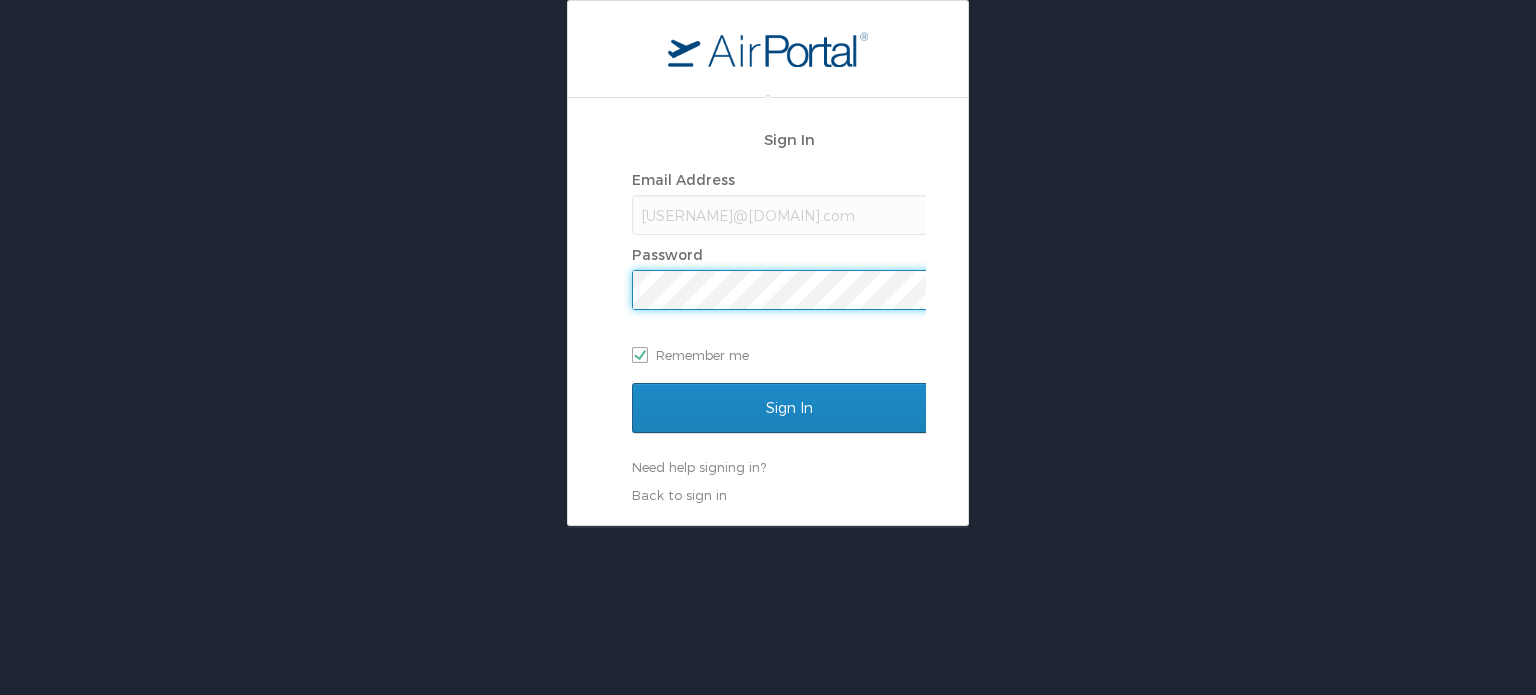 scroll, scrollTop: 0, scrollLeft: 0, axis: both 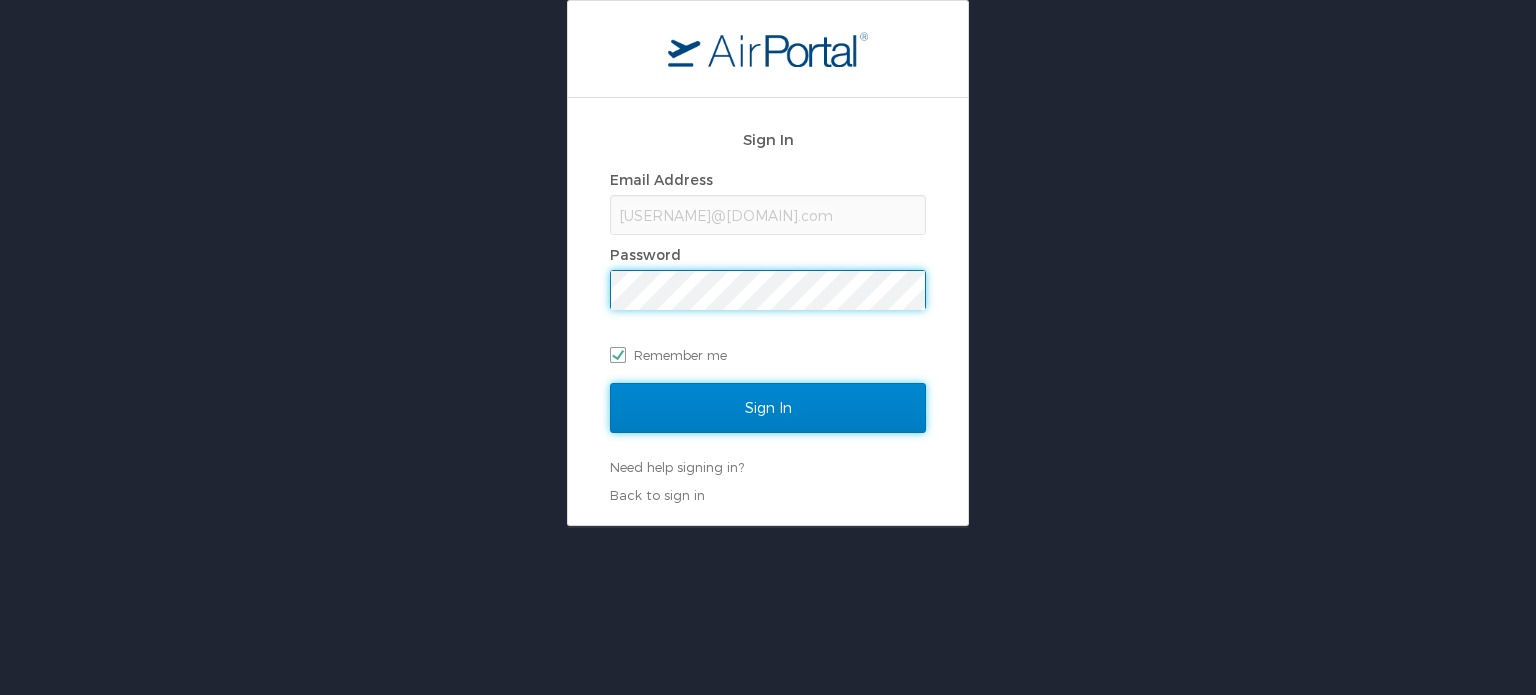 click on "Sign In" at bounding box center [768, 408] 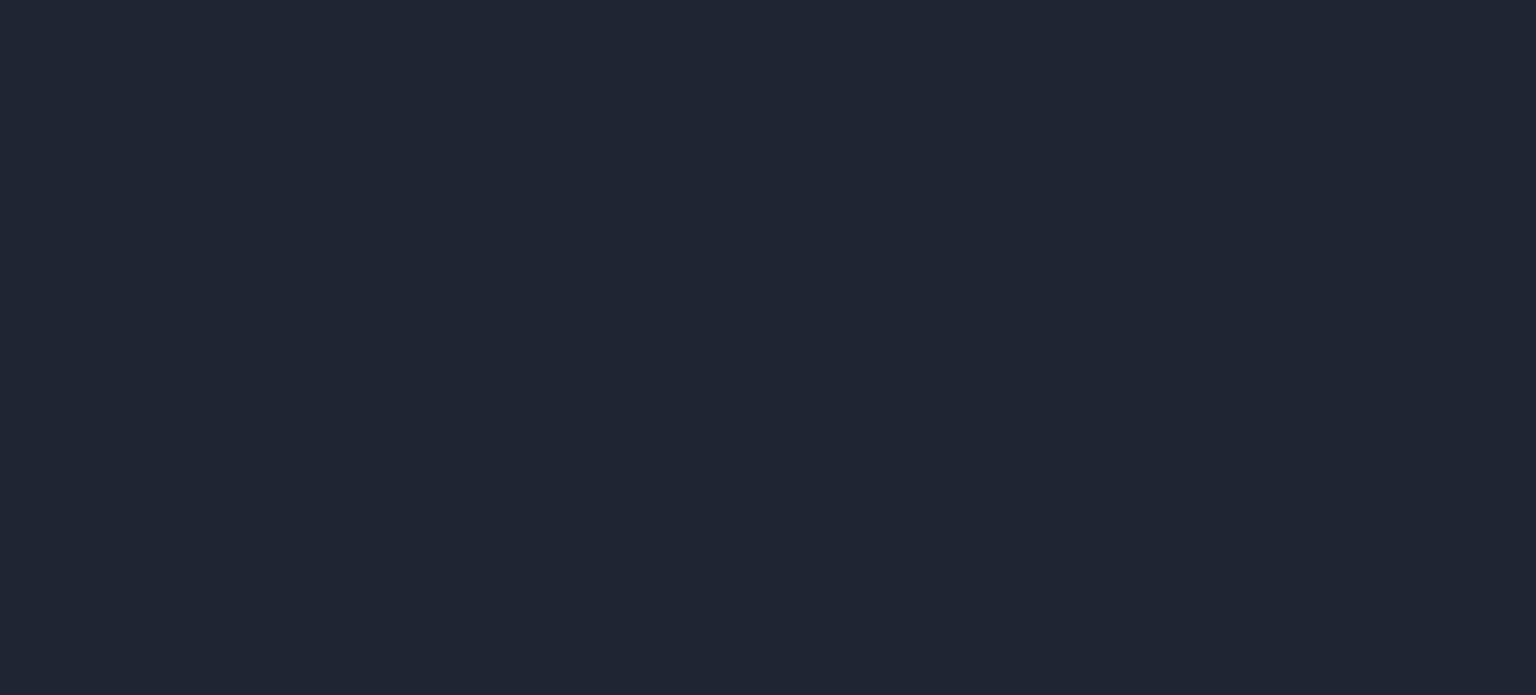 scroll, scrollTop: 0, scrollLeft: 0, axis: both 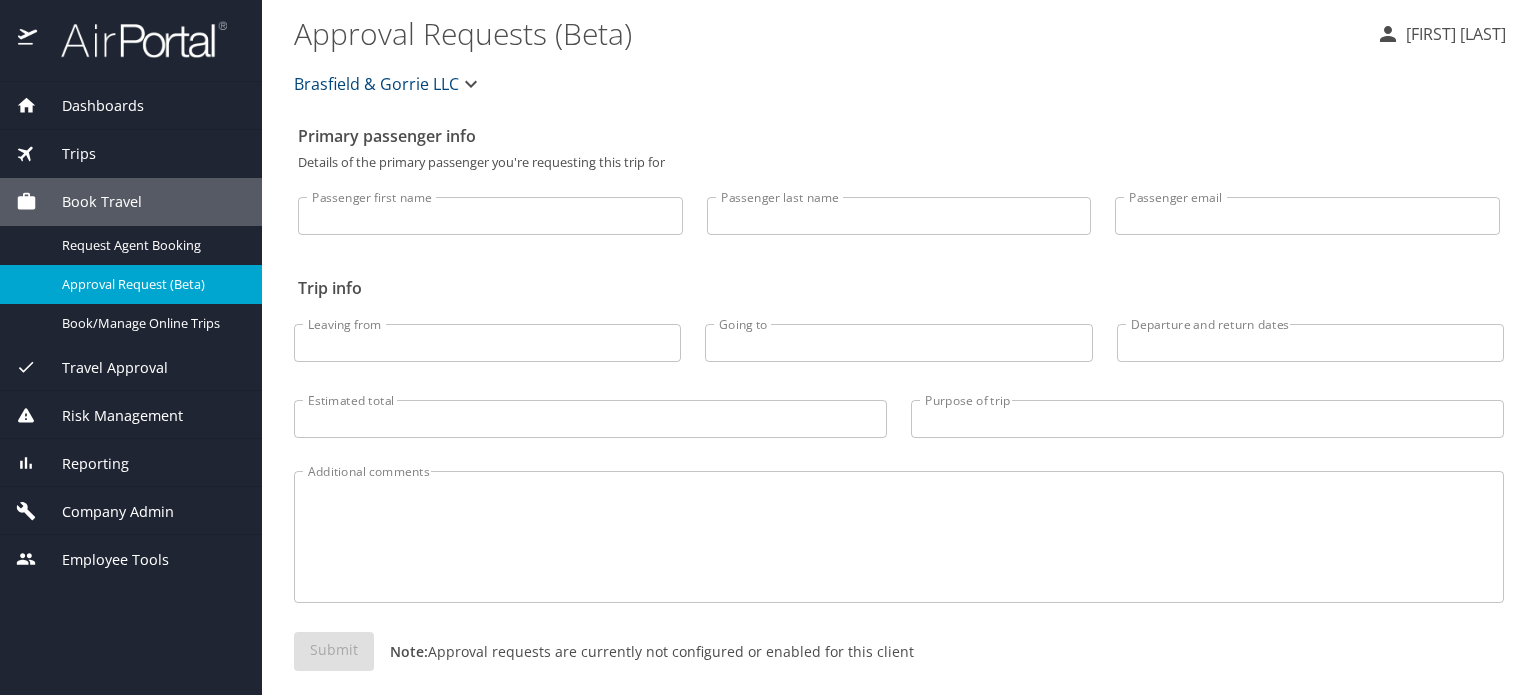 click at bounding box center (133, 39) 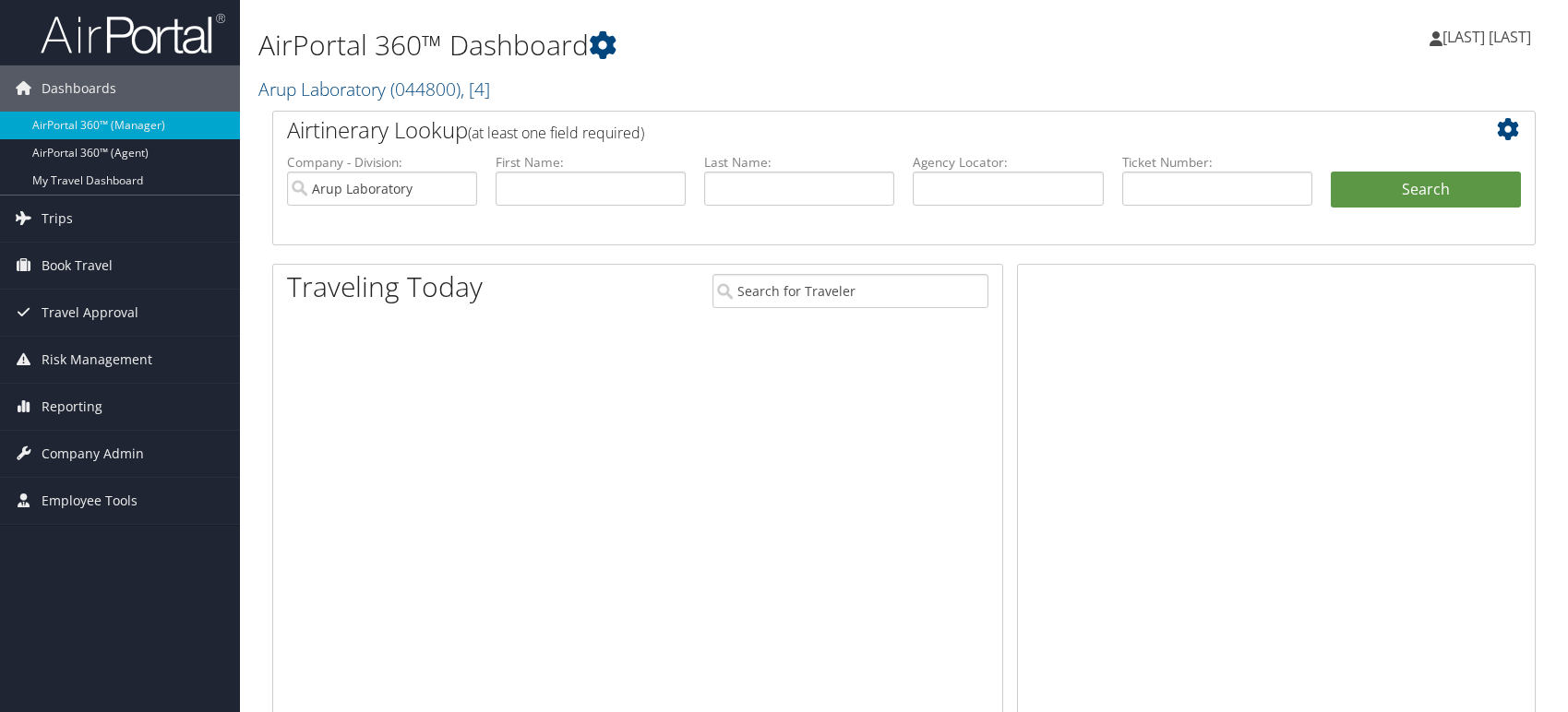 scroll, scrollTop: 0, scrollLeft: 0, axis: both 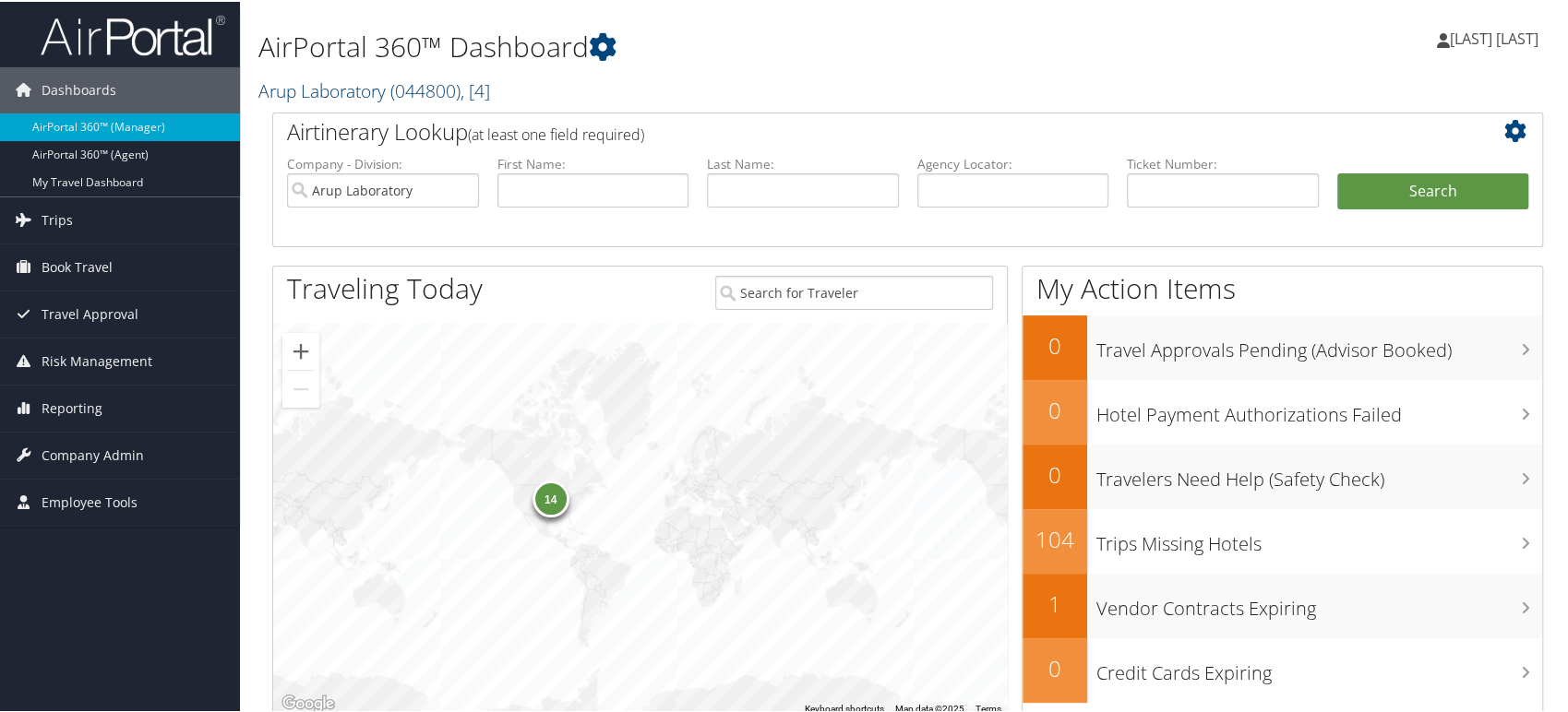 click on ", [ 4 ]" at bounding box center [475, 89] 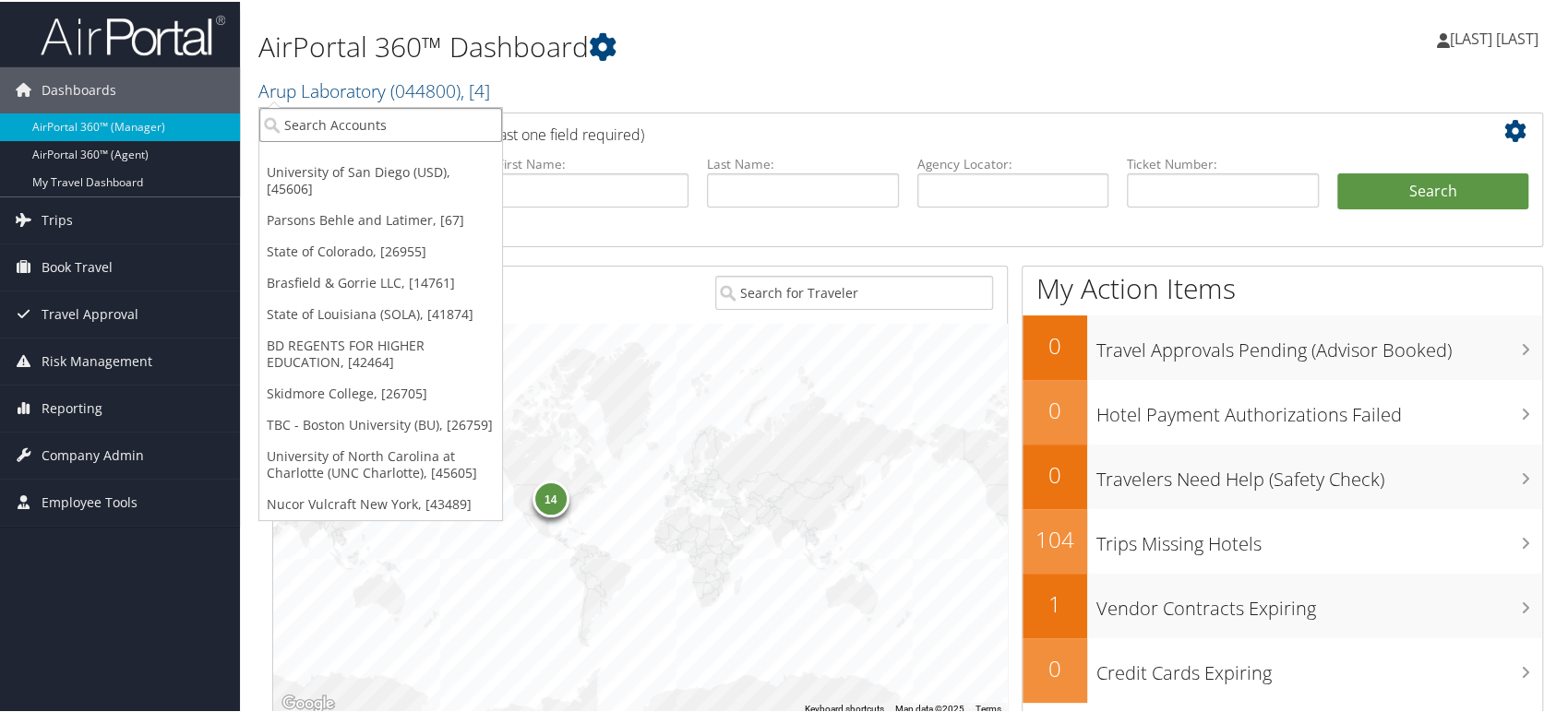 click at bounding box center [380, 123] 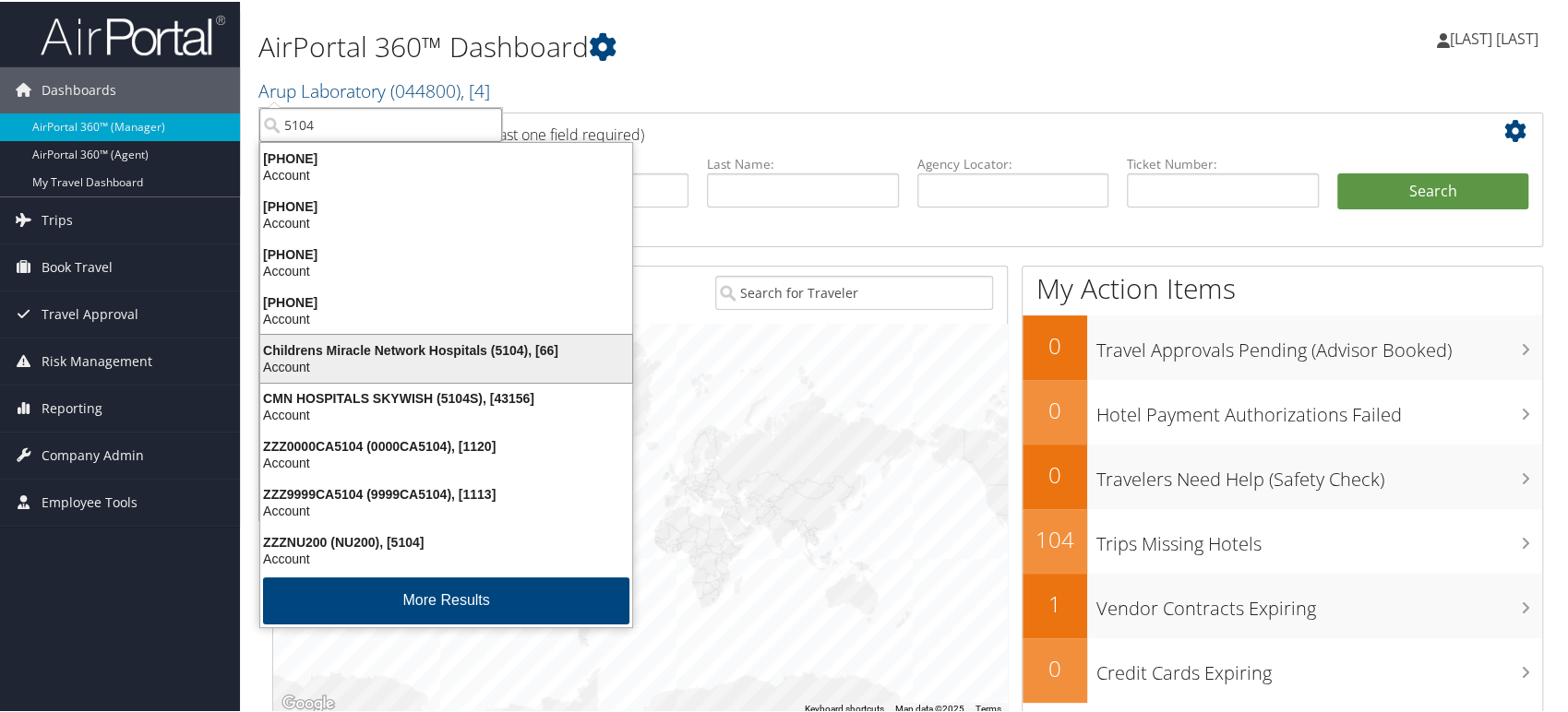 click on "Childrens Miracle Network Hospitals (5104), [66]" at bounding box center (446, 349) 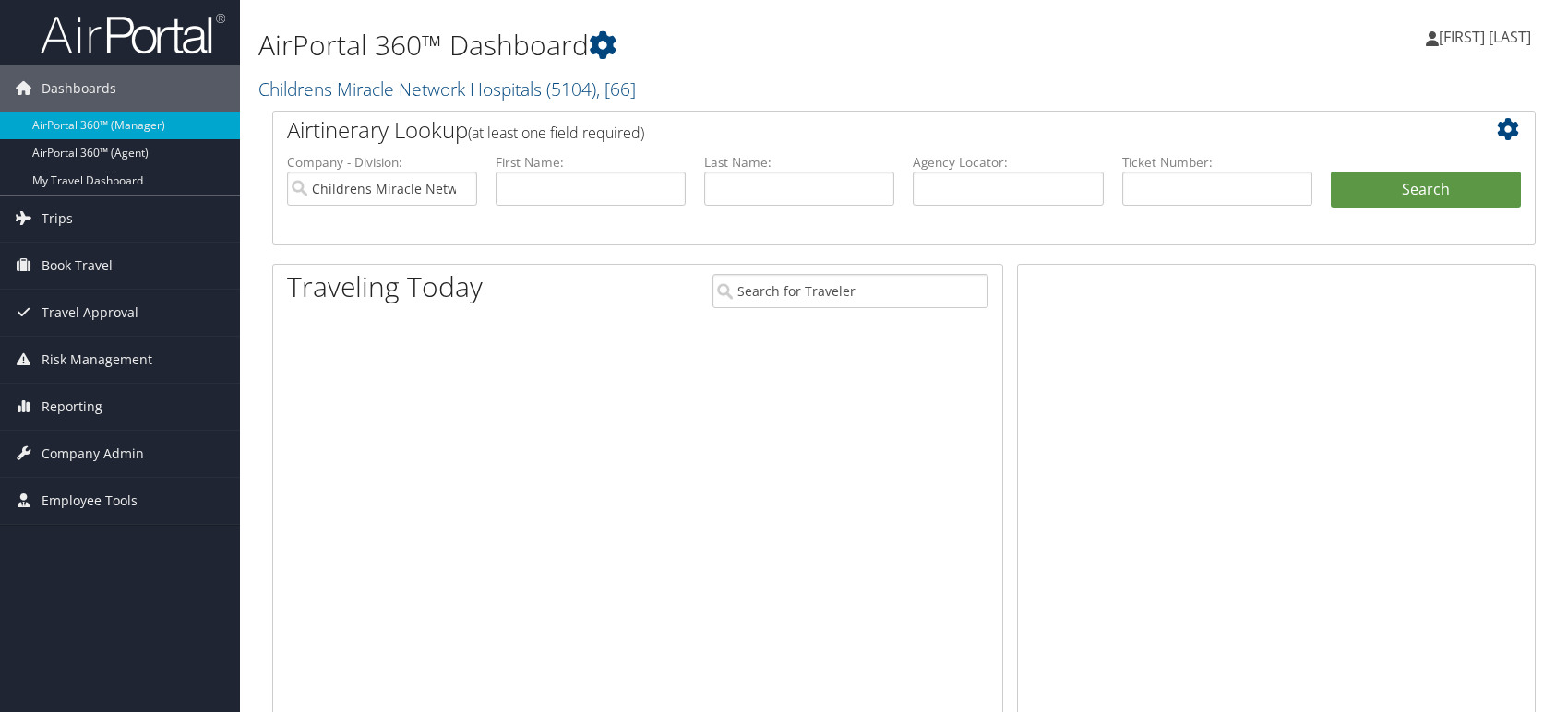 scroll, scrollTop: 0, scrollLeft: 0, axis: both 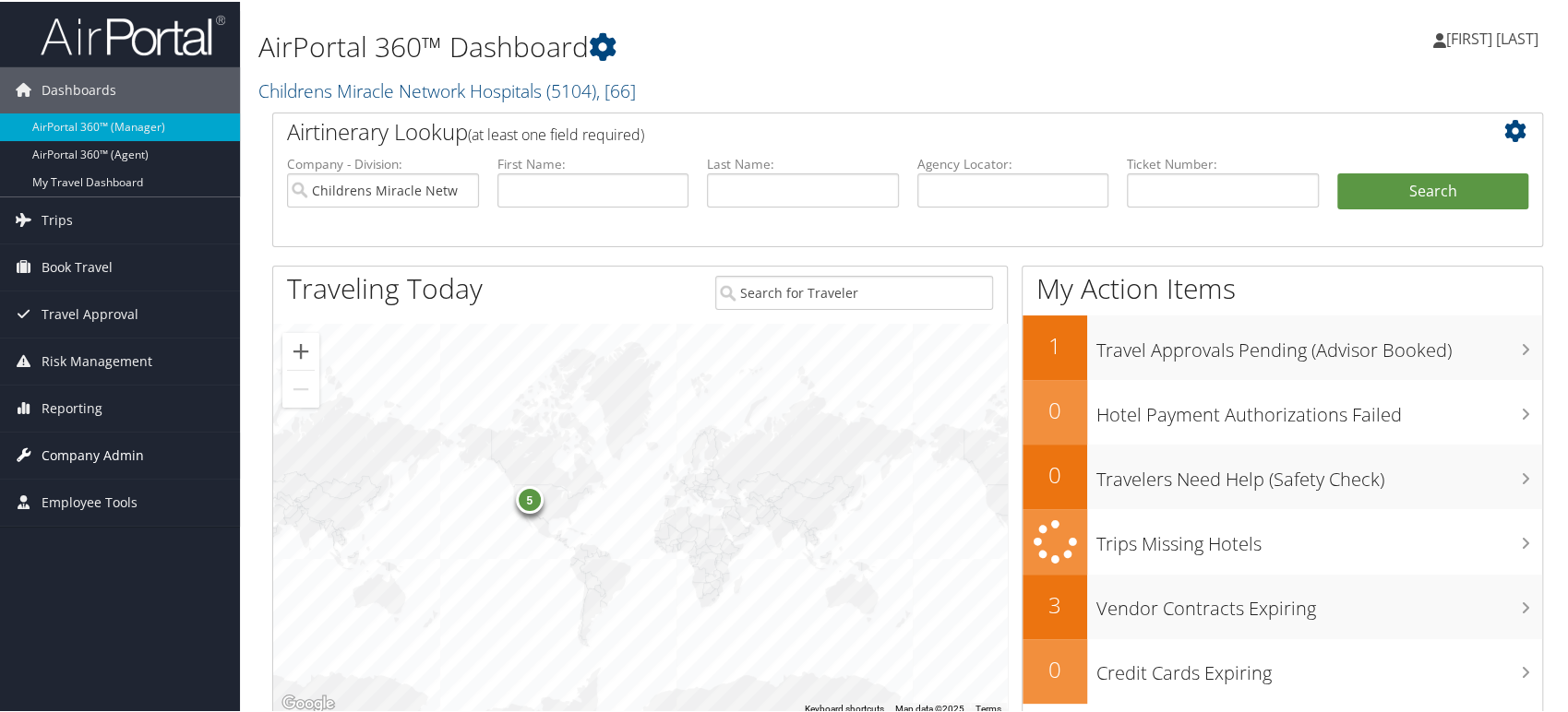 click on "Company Admin" at bounding box center (92, 454) 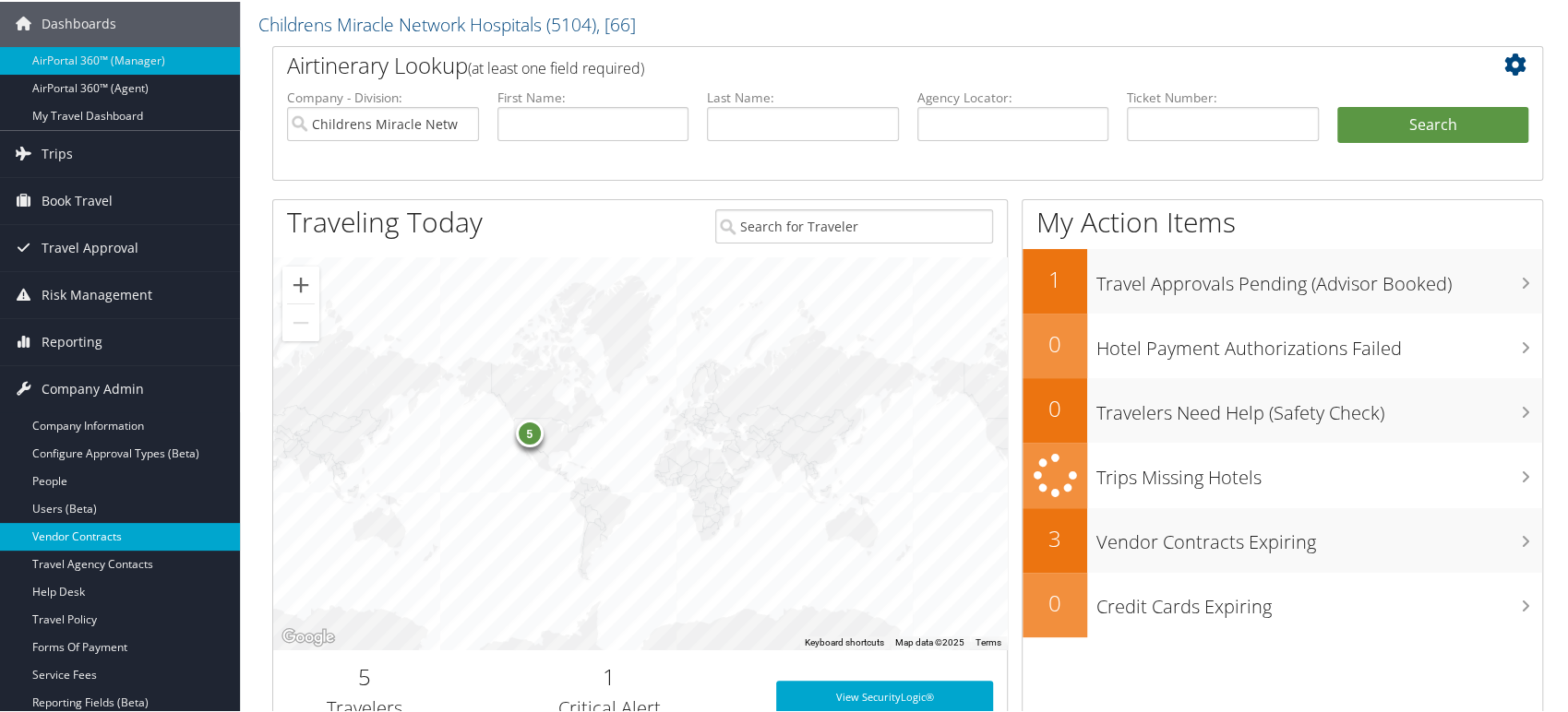 scroll, scrollTop: 102, scrollLeft: 0, axis: vertical 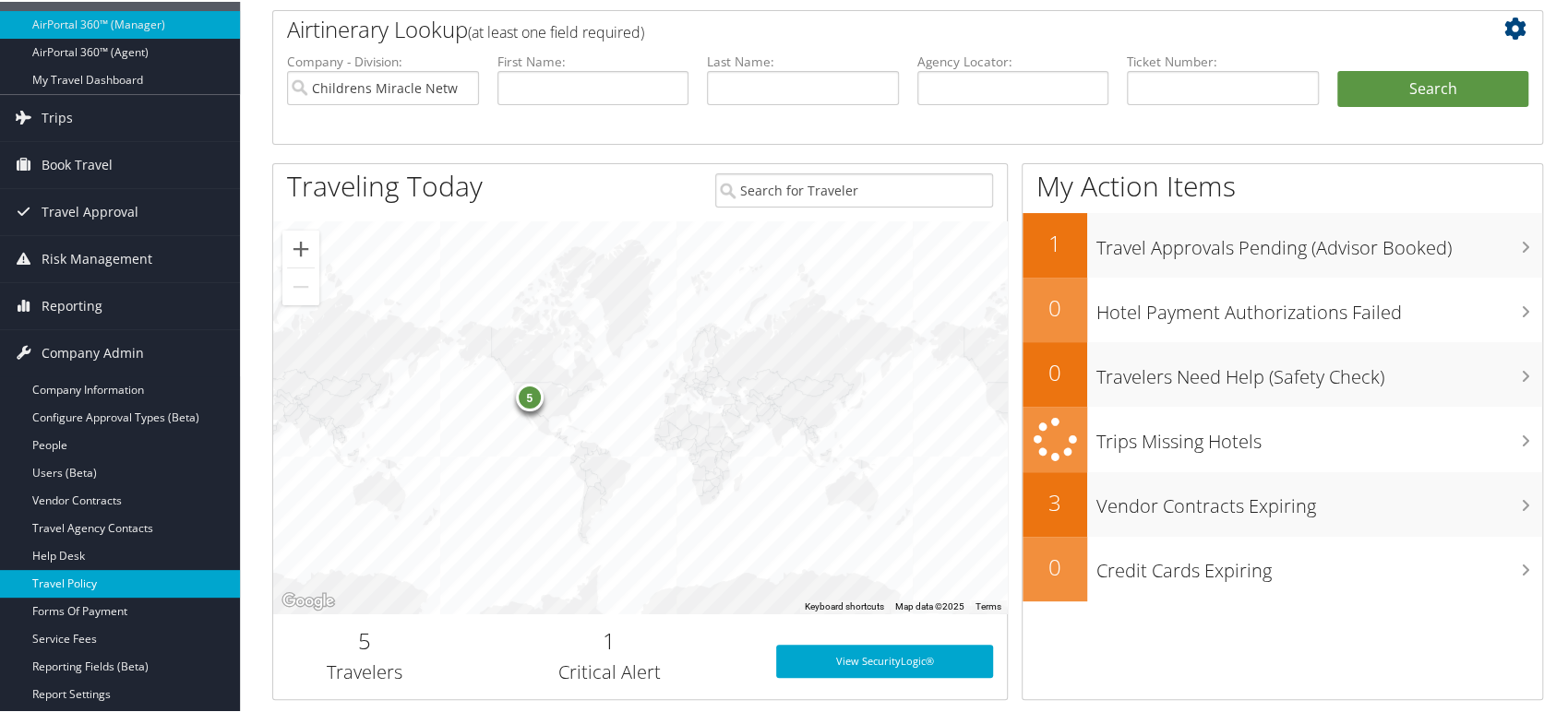 click on "Travel Policy" at bounding box center [120, 582] 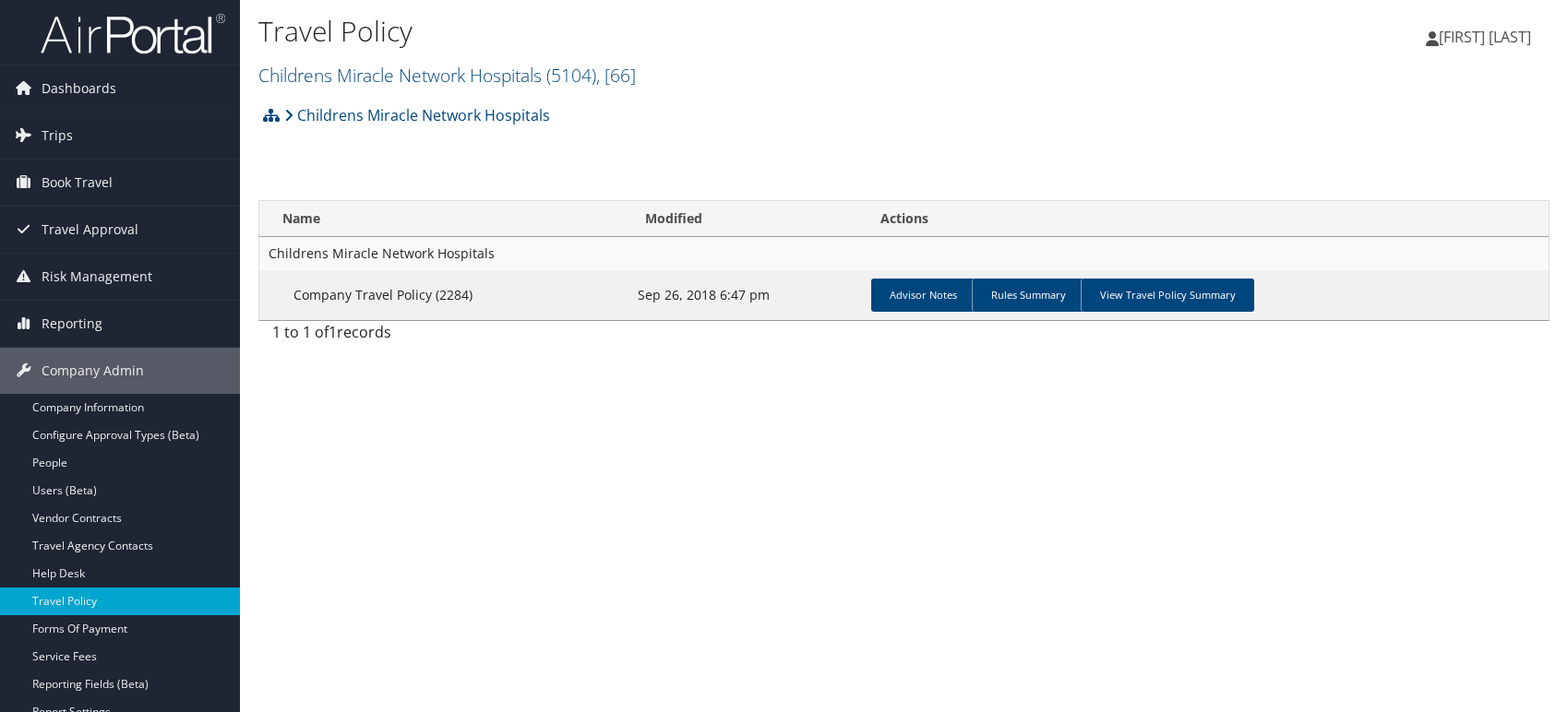 scroll, scrollTop: 0, scrollLeft: 0, axis: both 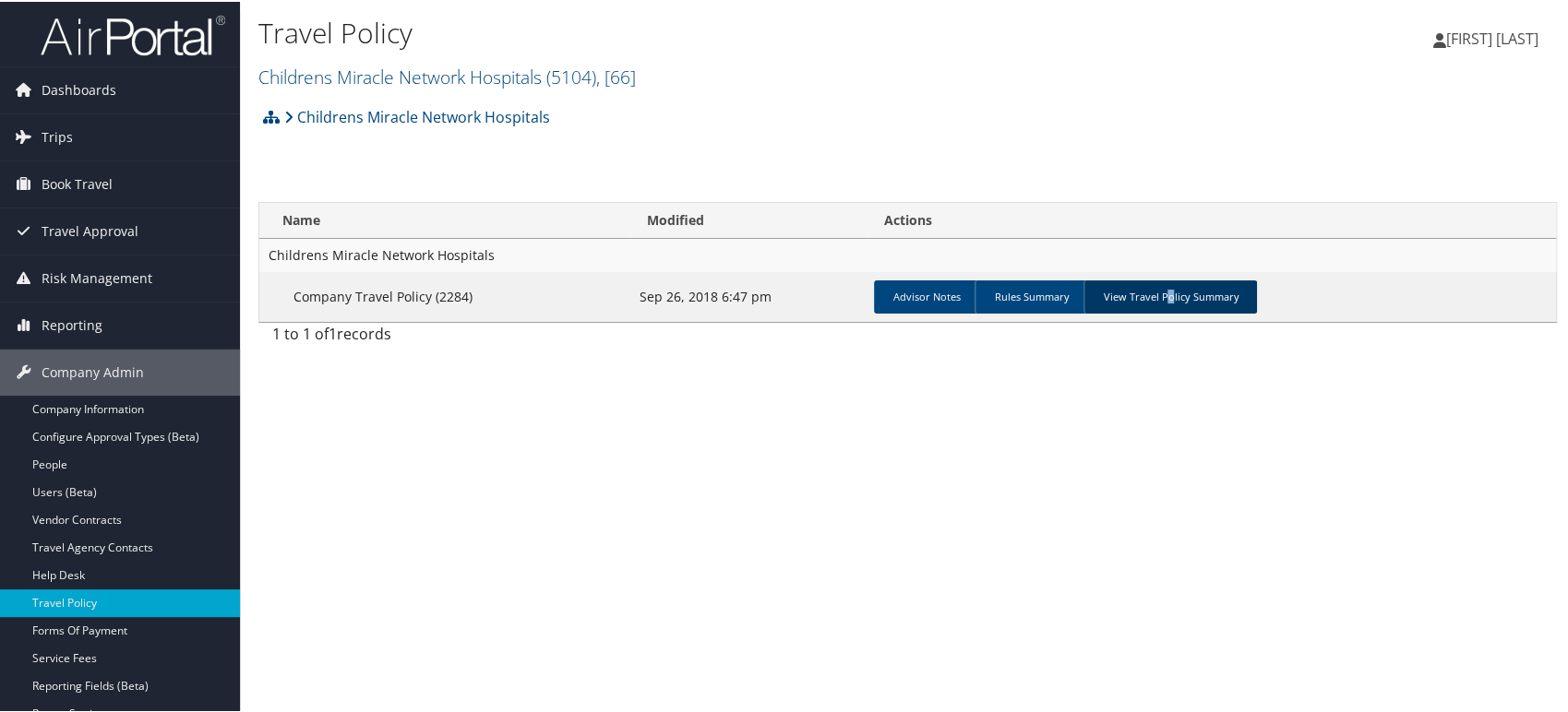 click on "View Travel Policy Summary" at bounding box center (1170, 295) 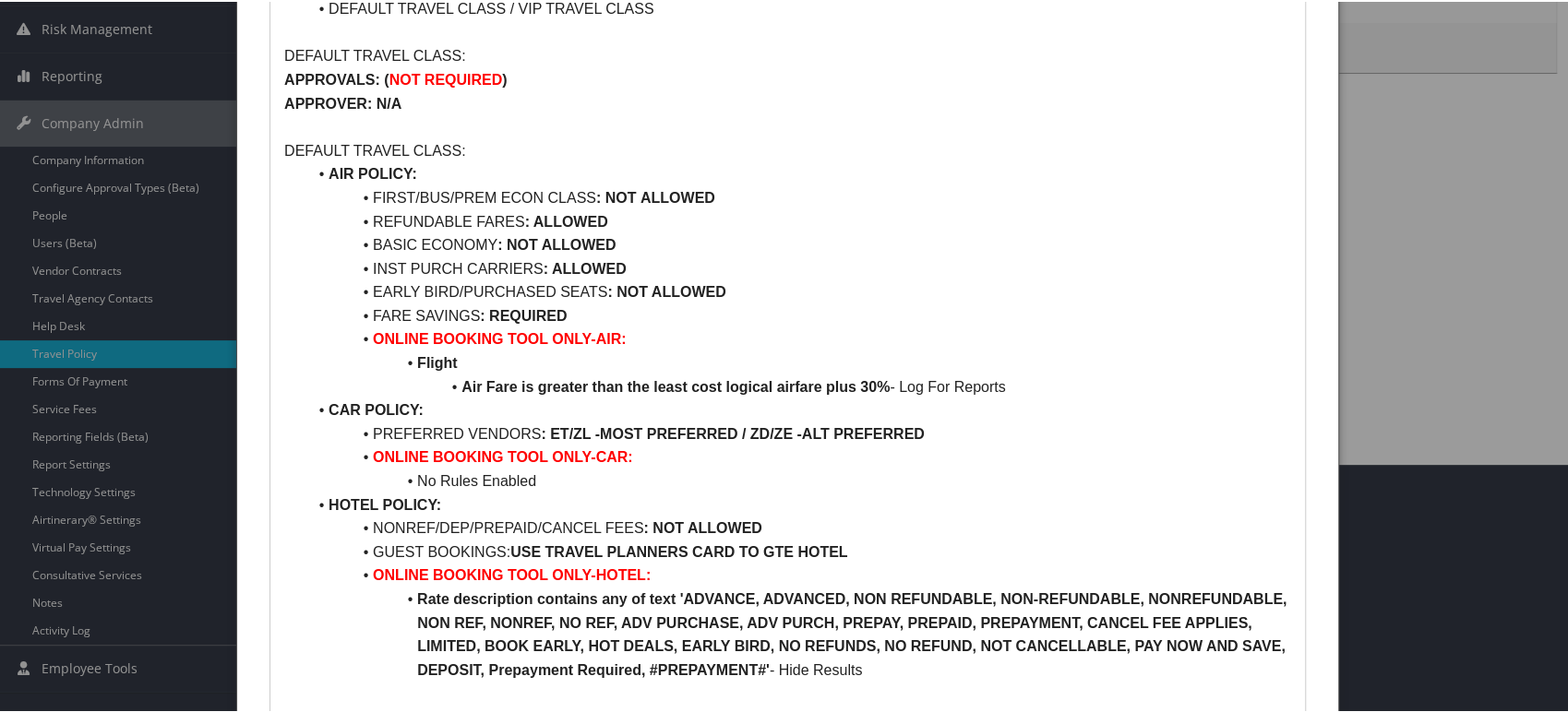scroll, scrollTop: 102, scrollLeft: 0, axis: vertical 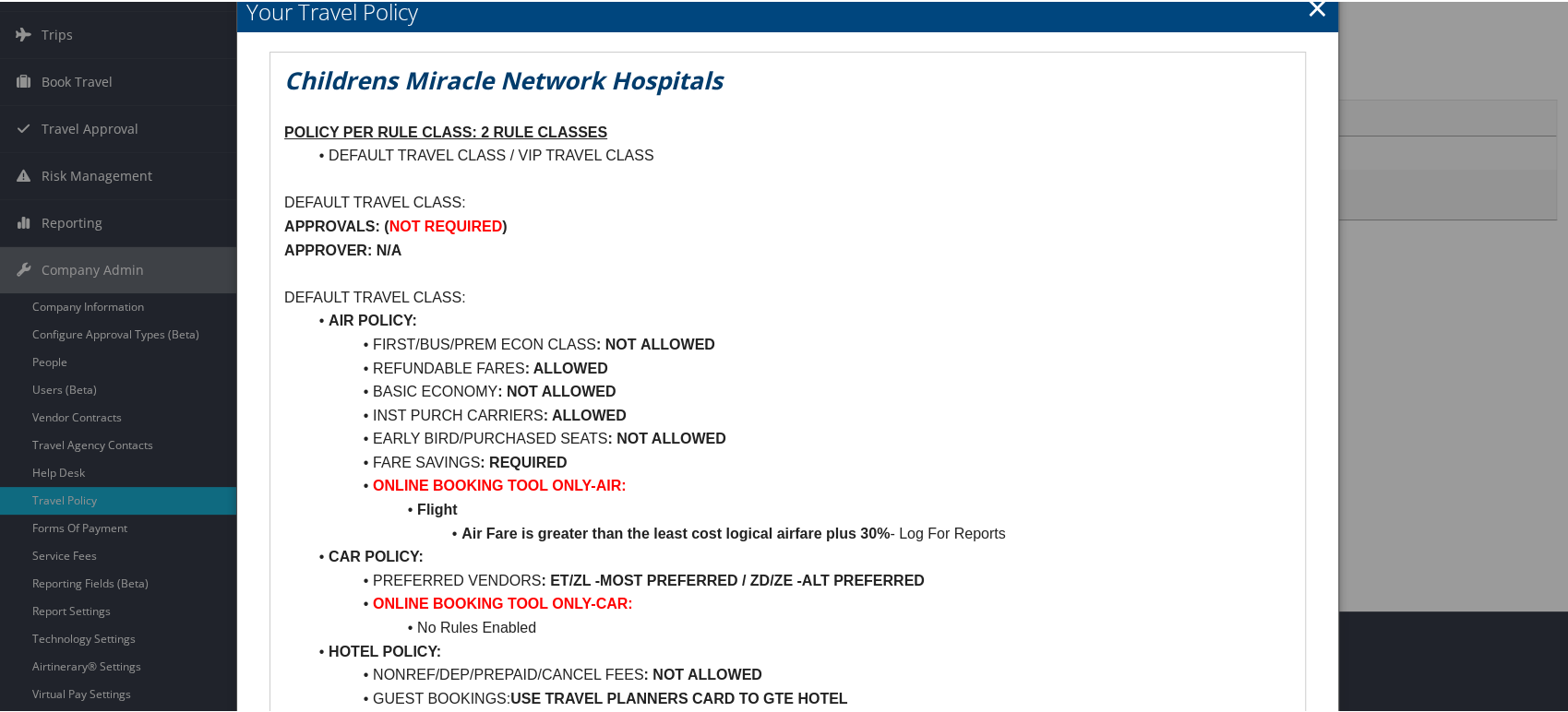 click on "×" at bounding box center (1317, 6) 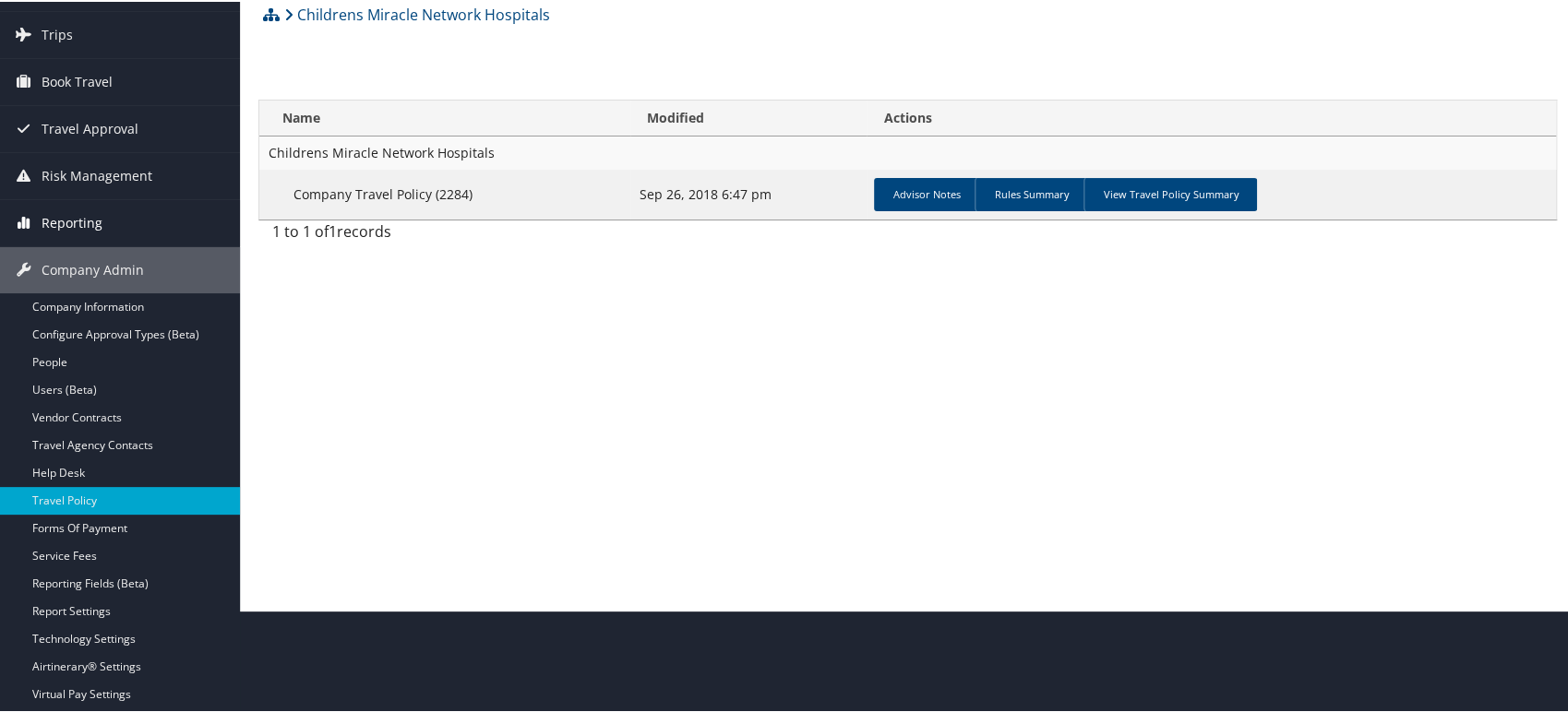 click on "Reporting" at bounding box center [72, 221] 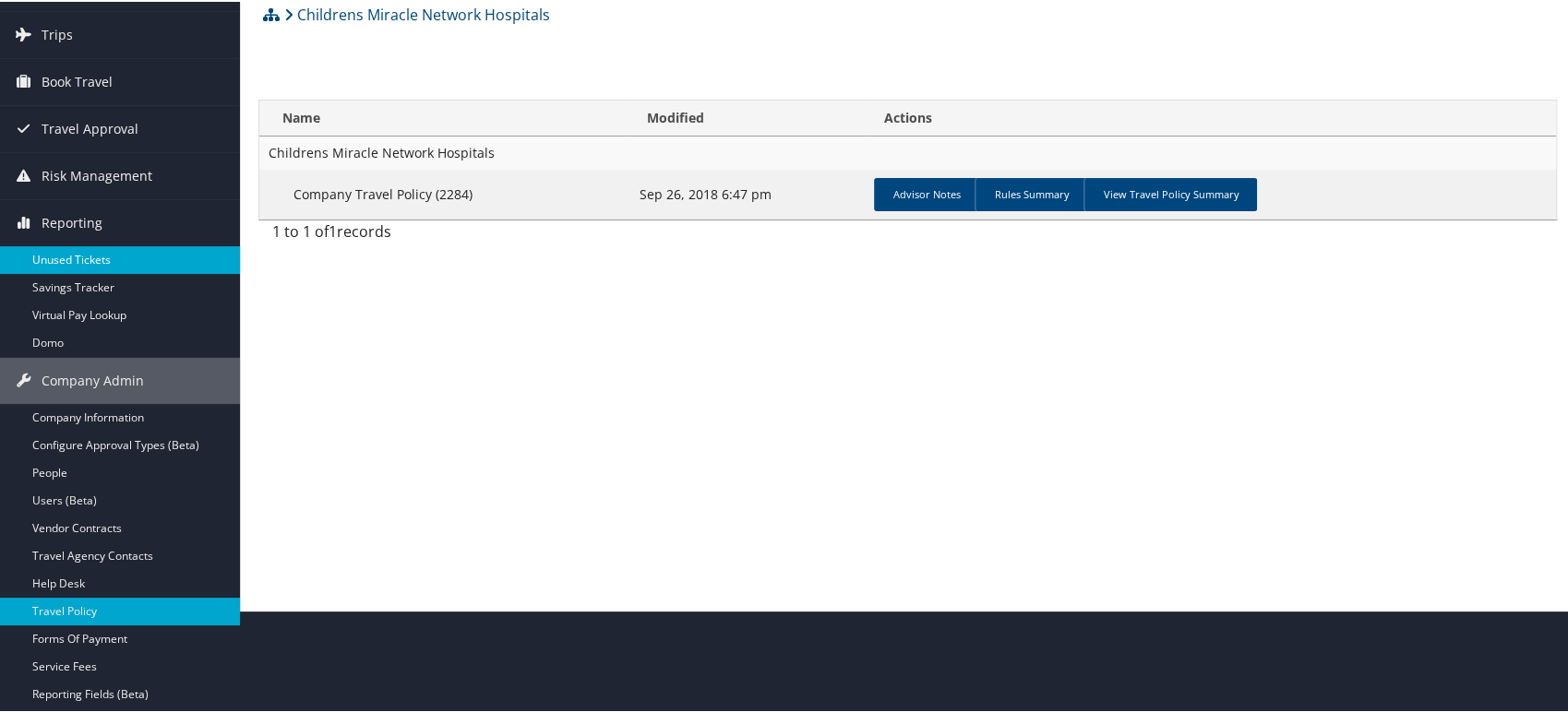 click on "Unused Tickets" at bounding box center [120, 258] 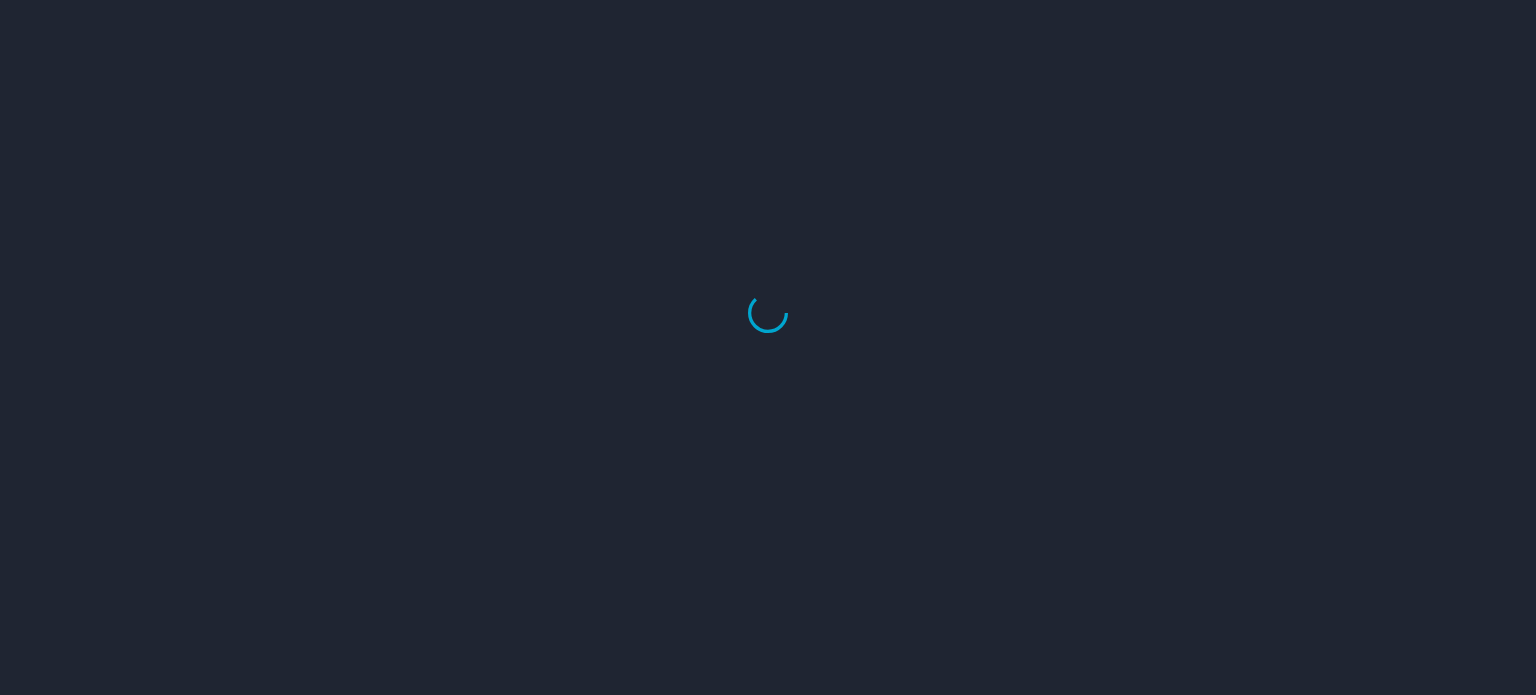 scroll, scrollTop: 0, scrollLeft: 0, axis: both 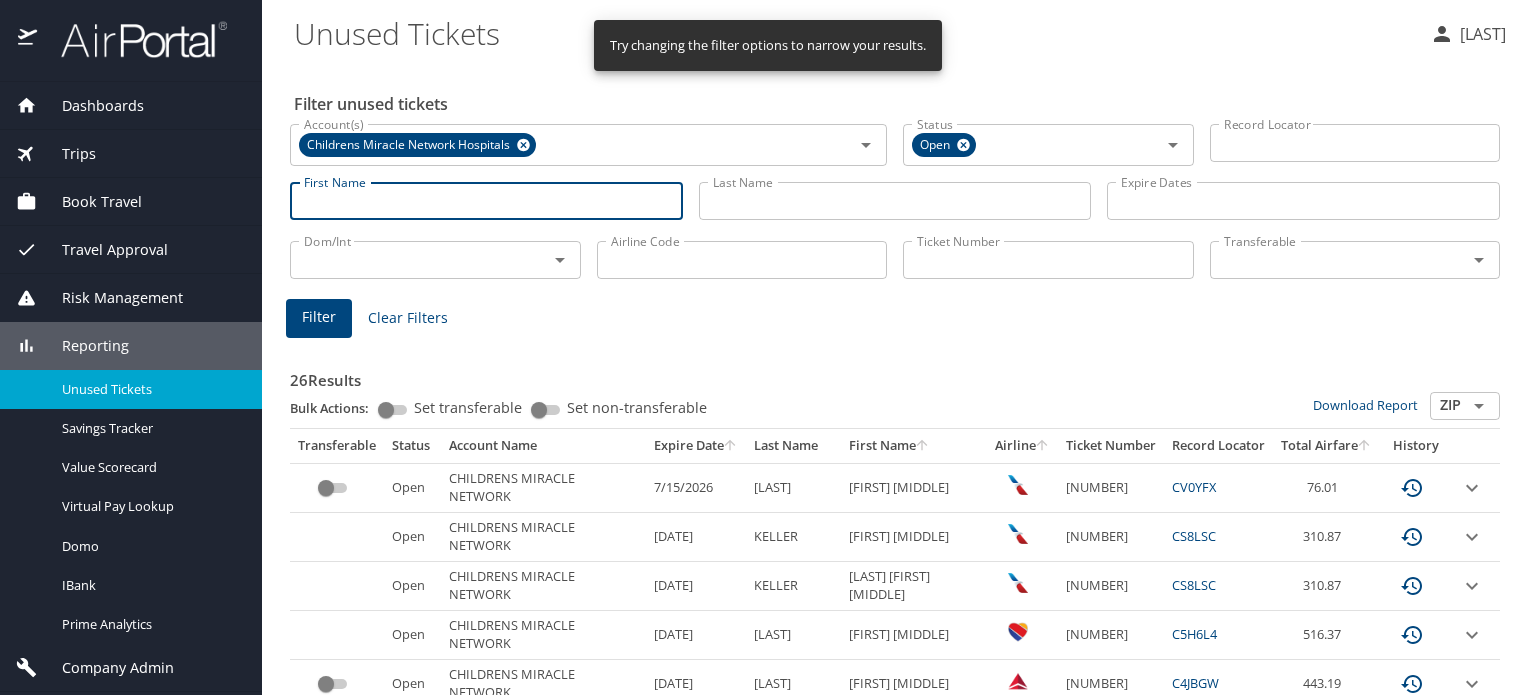 click on "First Name" at bounding box center [486, 201] 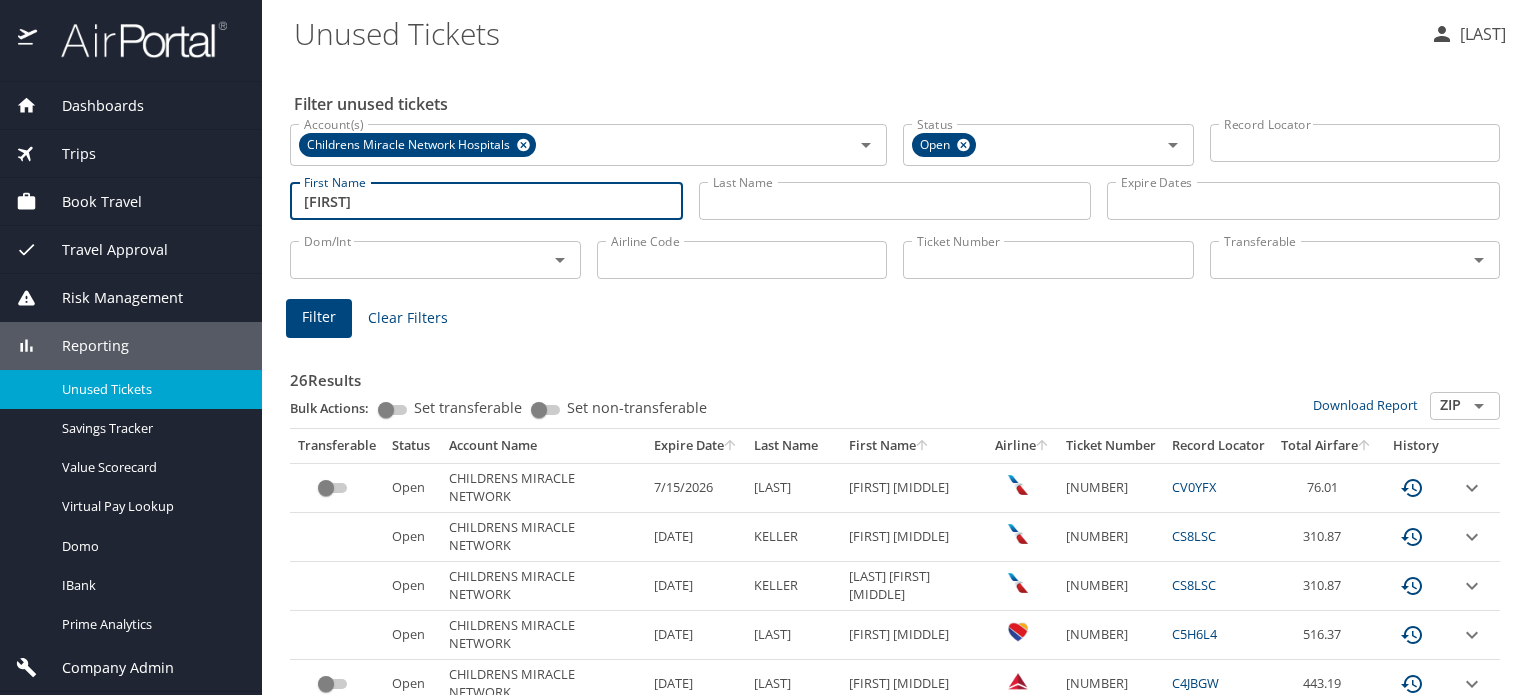 type on "[FIRST]" 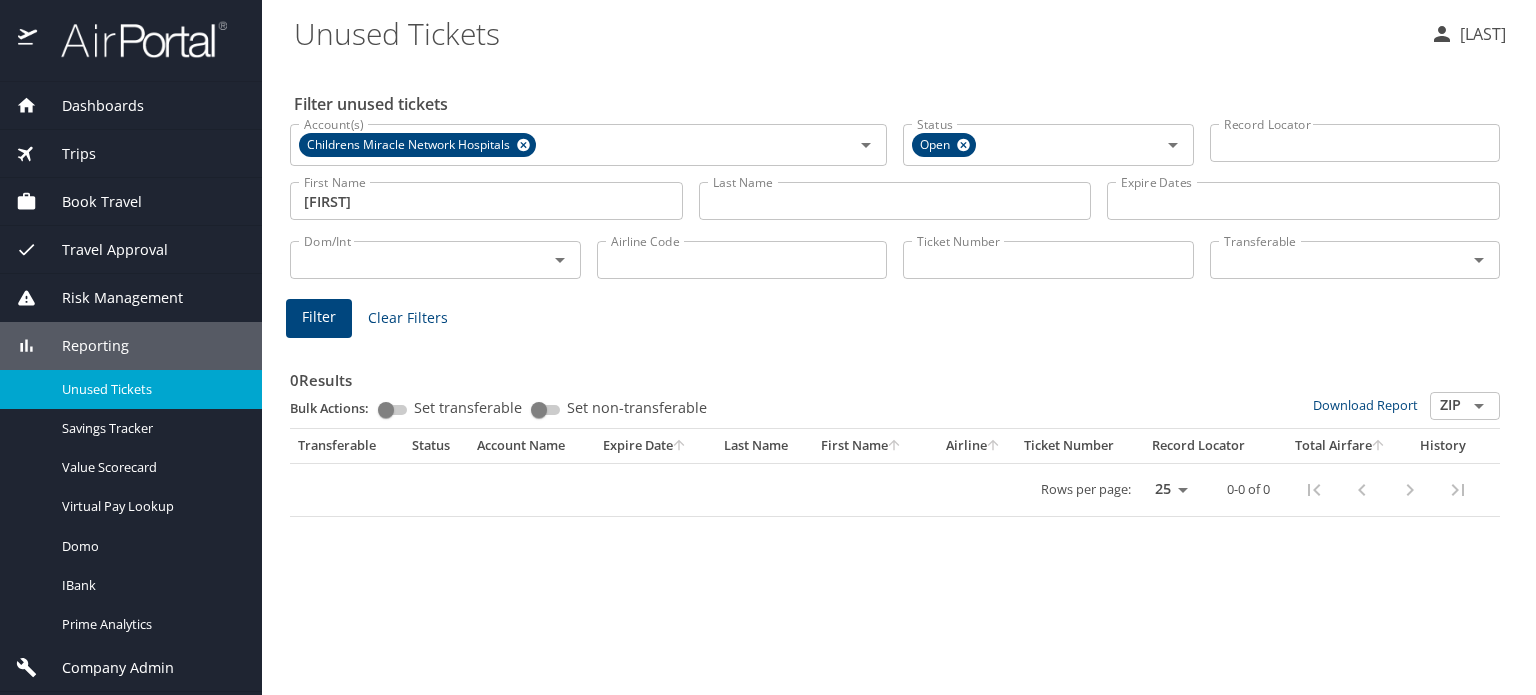 type 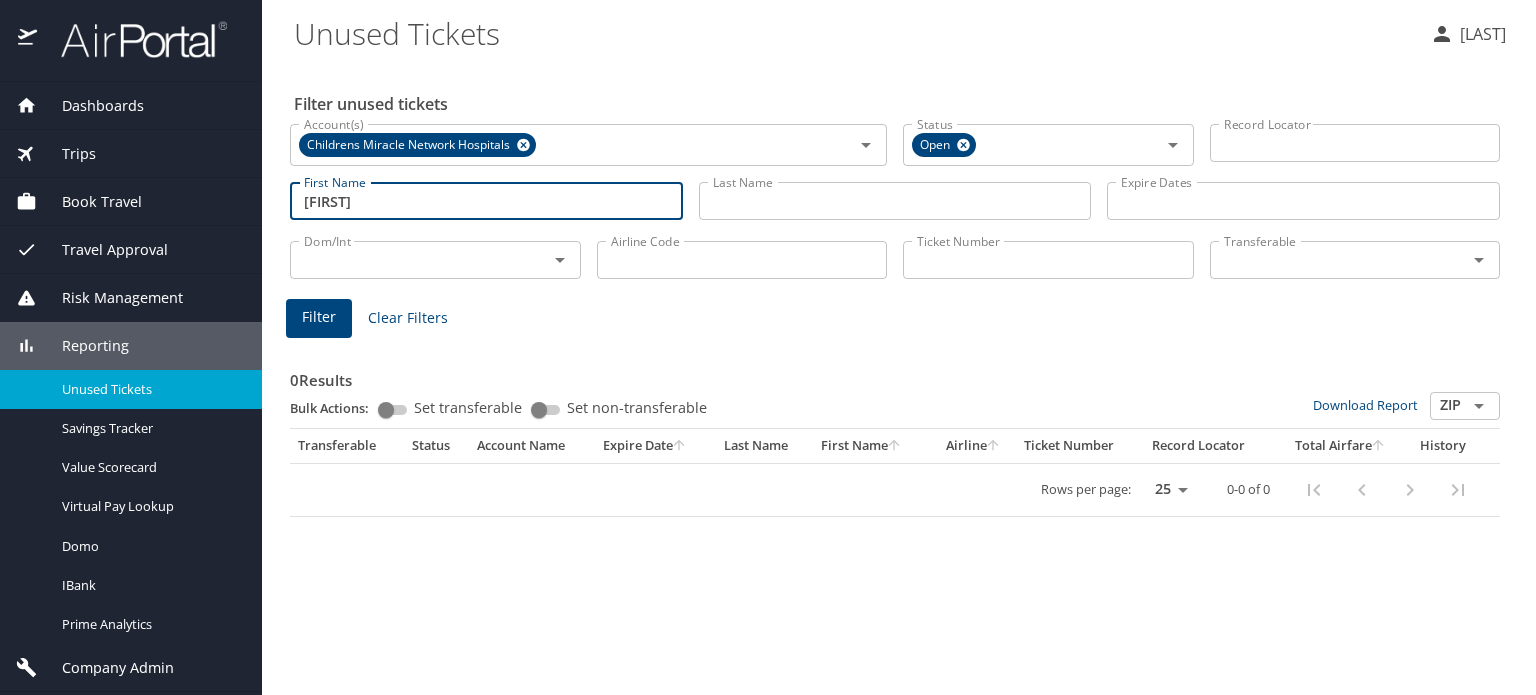 drag, startPoint x: 414, startPoint y: 191, endPoint x: 21, endPoint y: 209, distance: 393.412 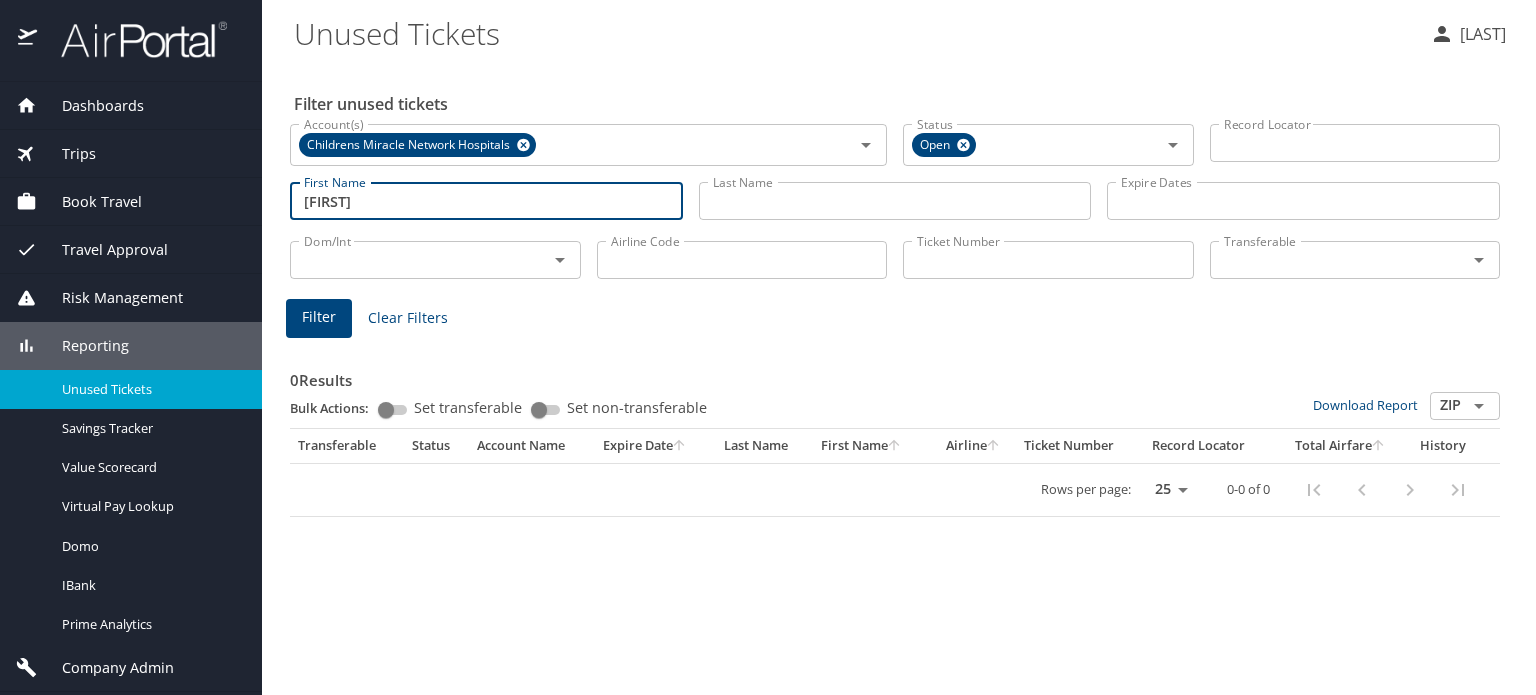 type on "MICHAELA" 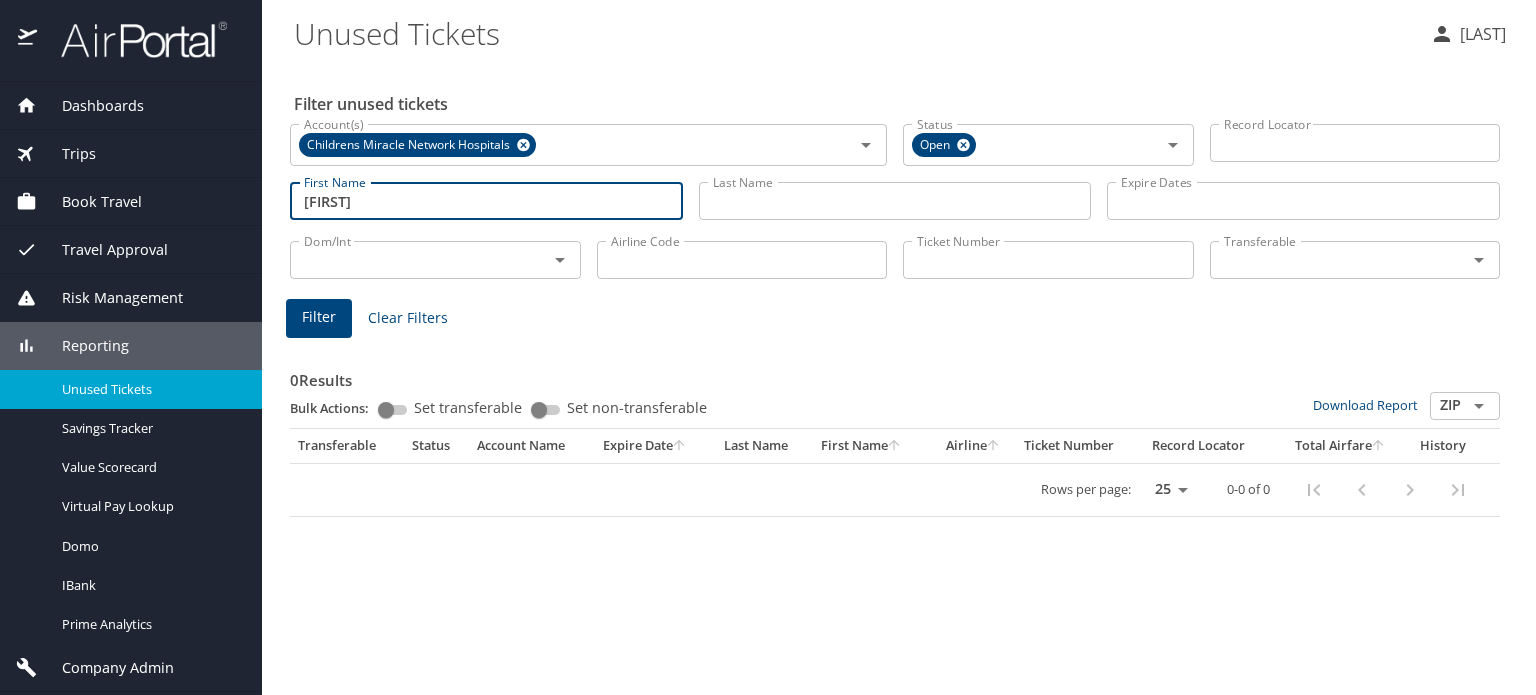 drag, startPoint x: 394, startPoint y: 203, endPoint x: 68, endPoint y: 200, distance: 326.0138 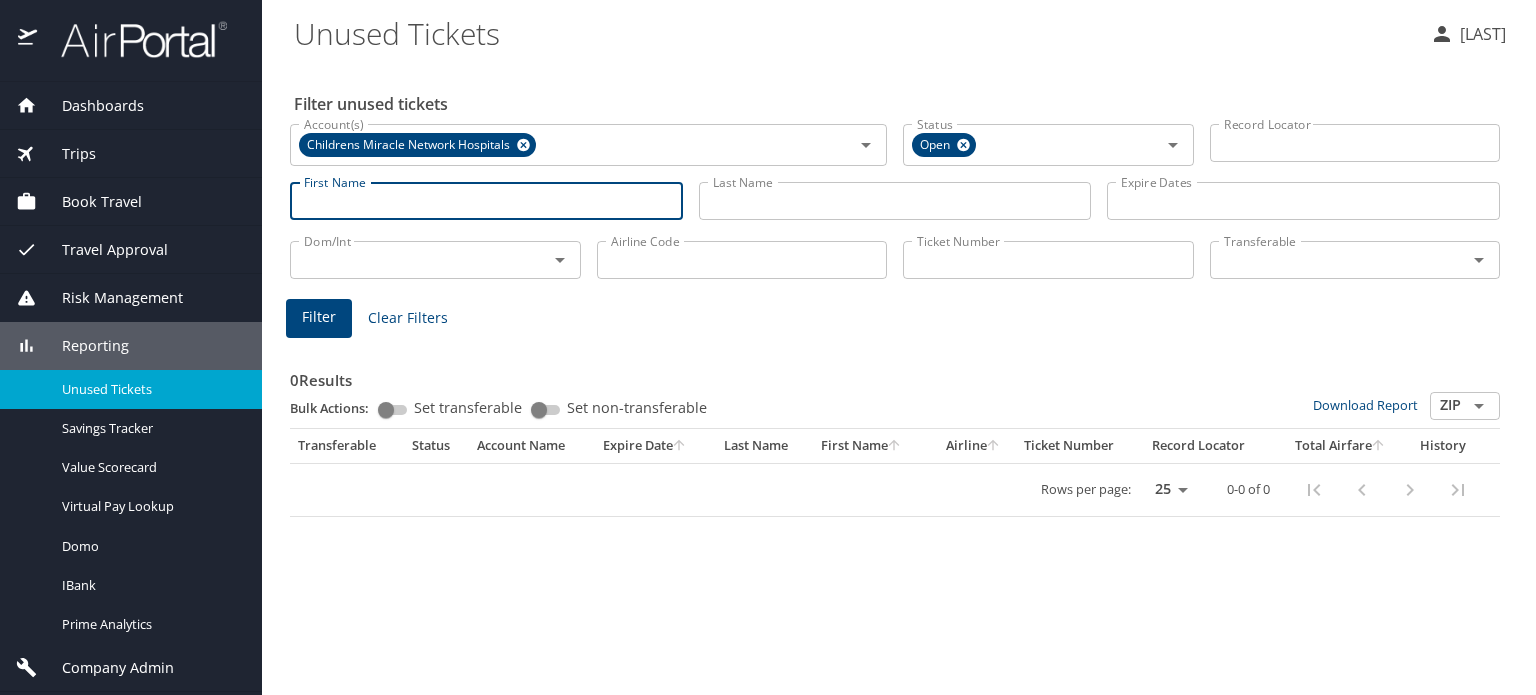 type 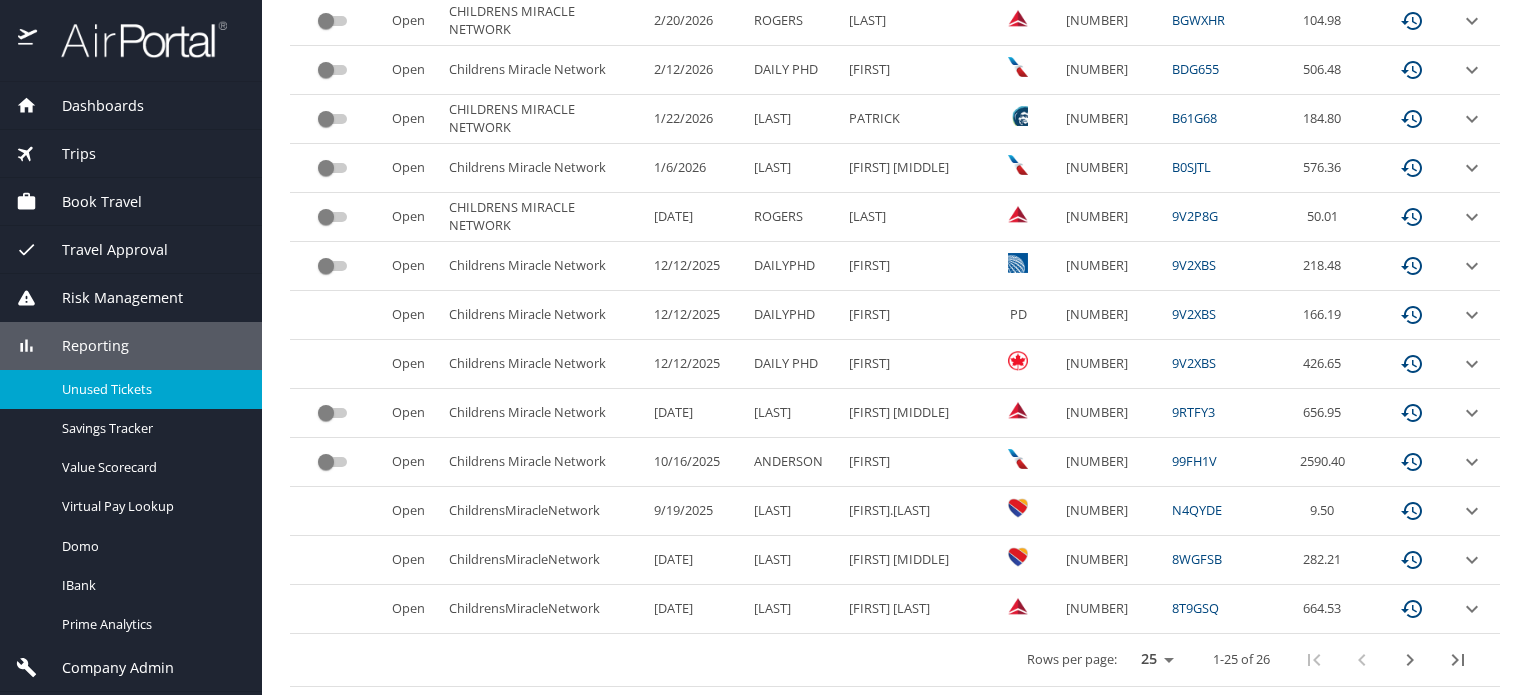 scroll, scrollTop: 1064, scrollLeft: 0, axis: vertical 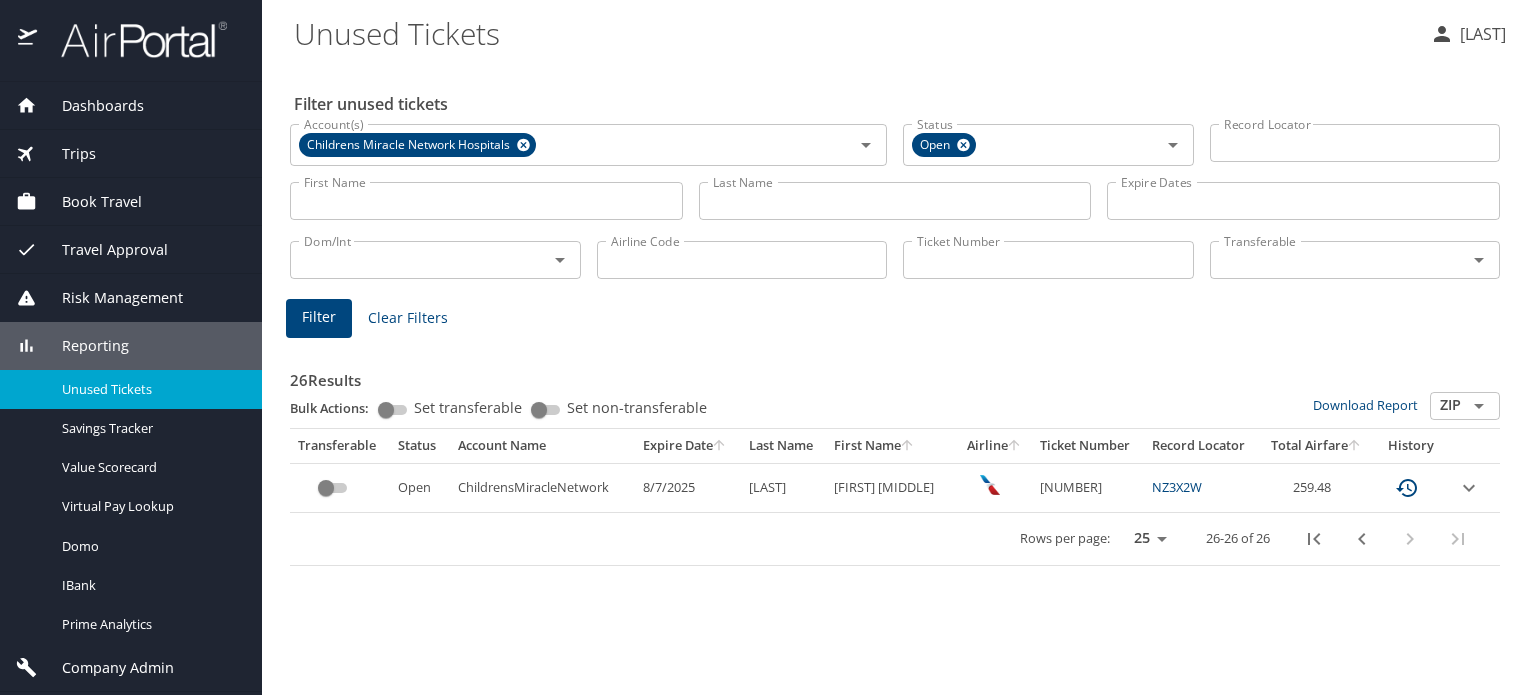 drag, startPoint x: 1062, startPoint y: 488, endPoint x: 1156, endPoint y: 481, distance: 94.26028 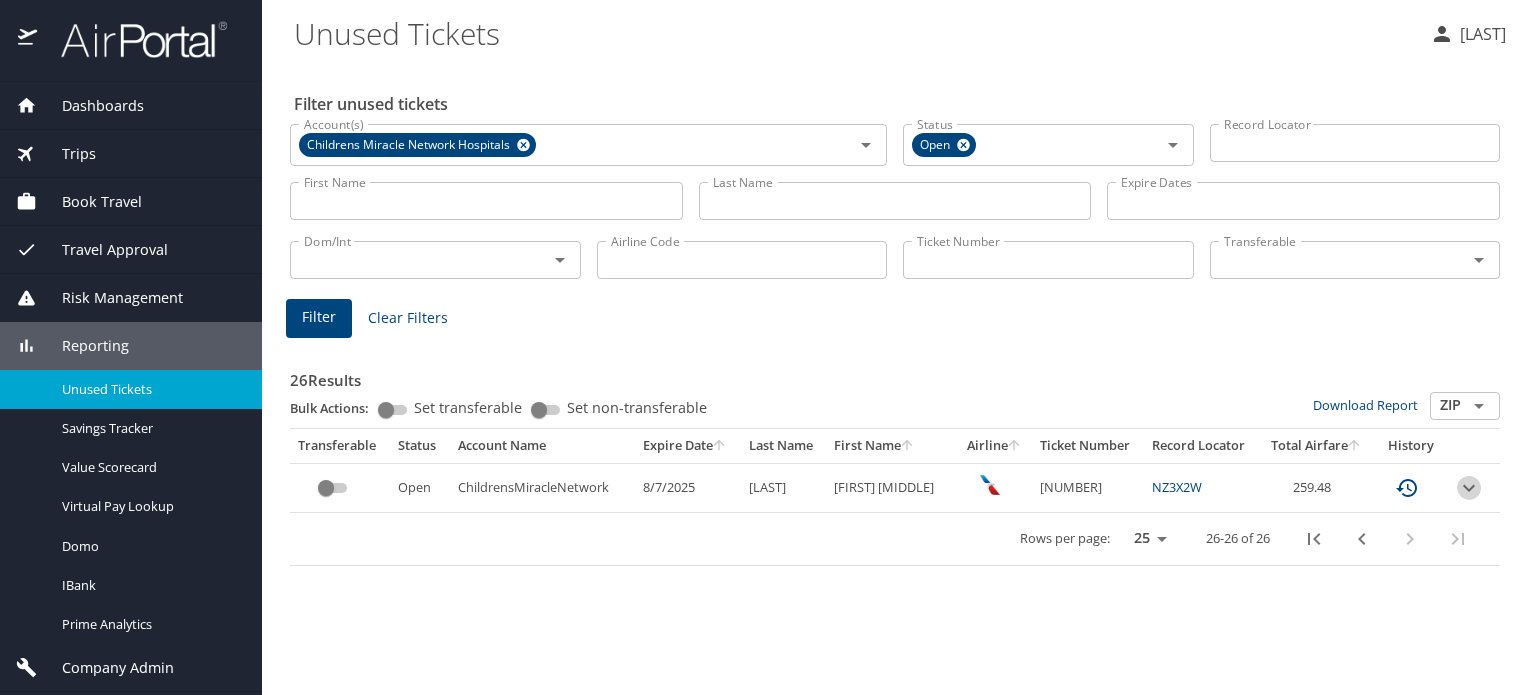 click 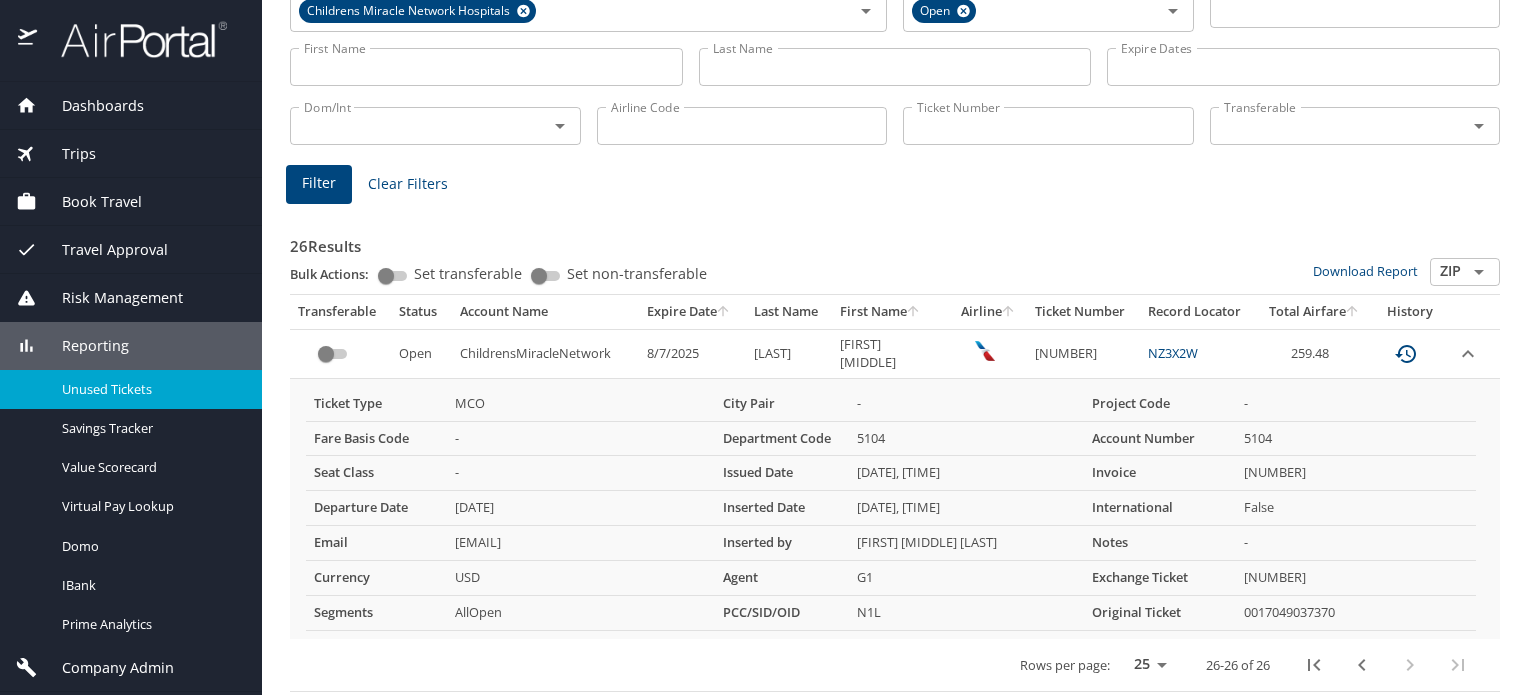 scroll, scrollTop: 152, scrollLeft: 0, axis: vertical 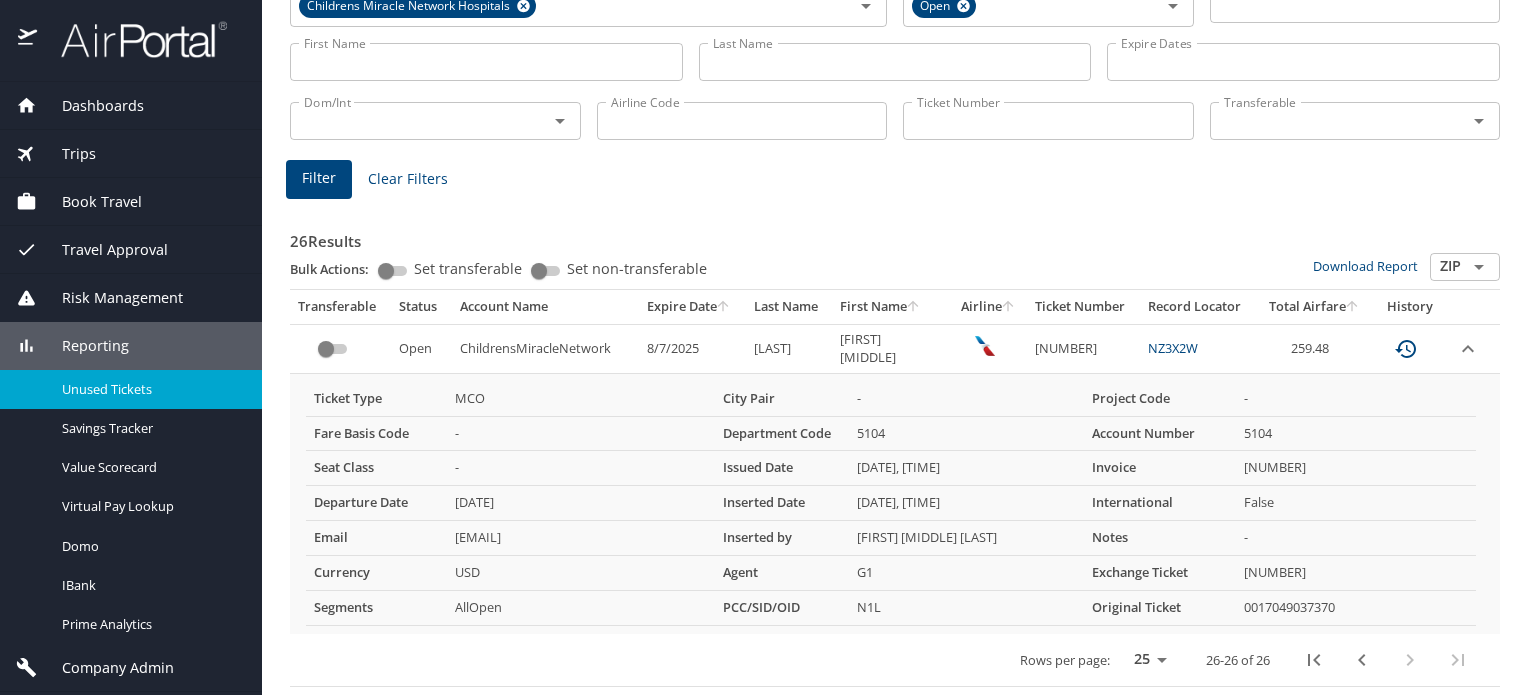 click on "Bulk Actions: Set transferable Set non-transferable" at bounding box center [801, 271] 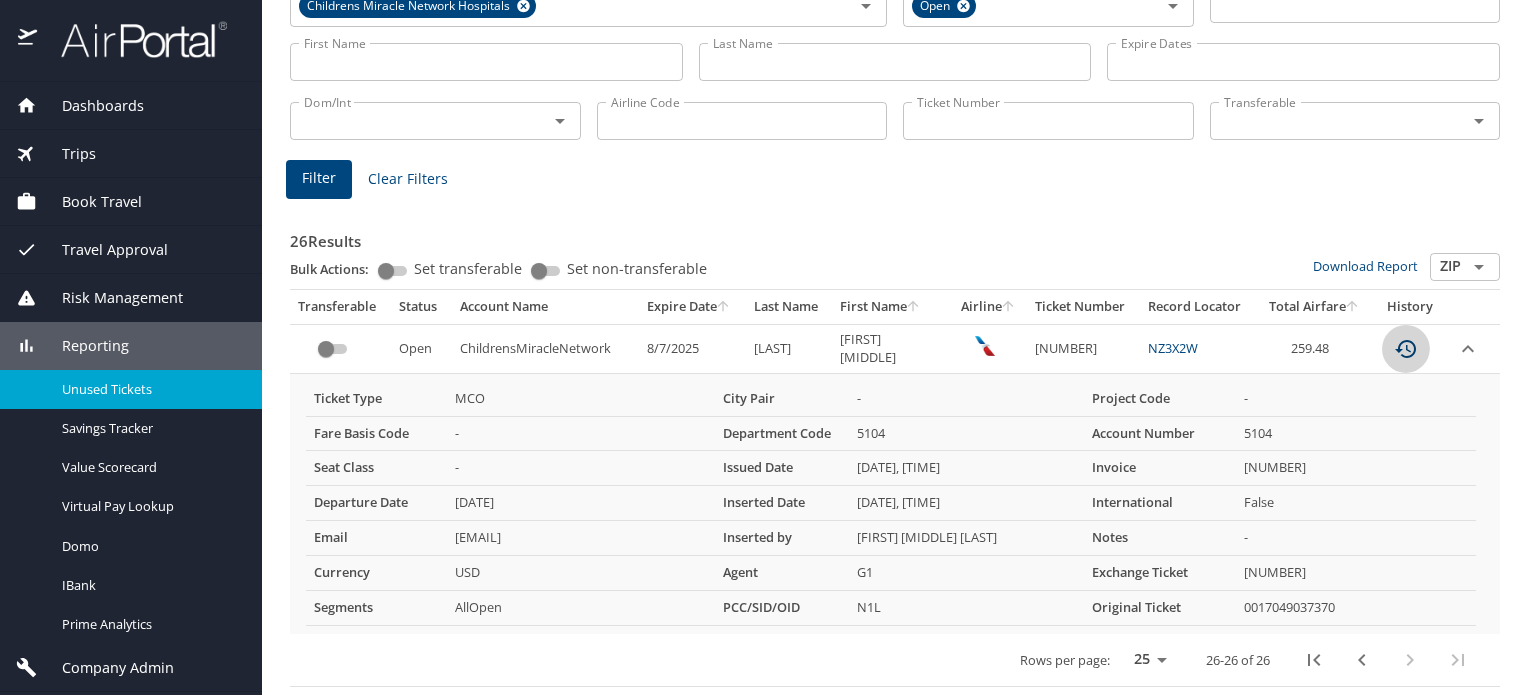click 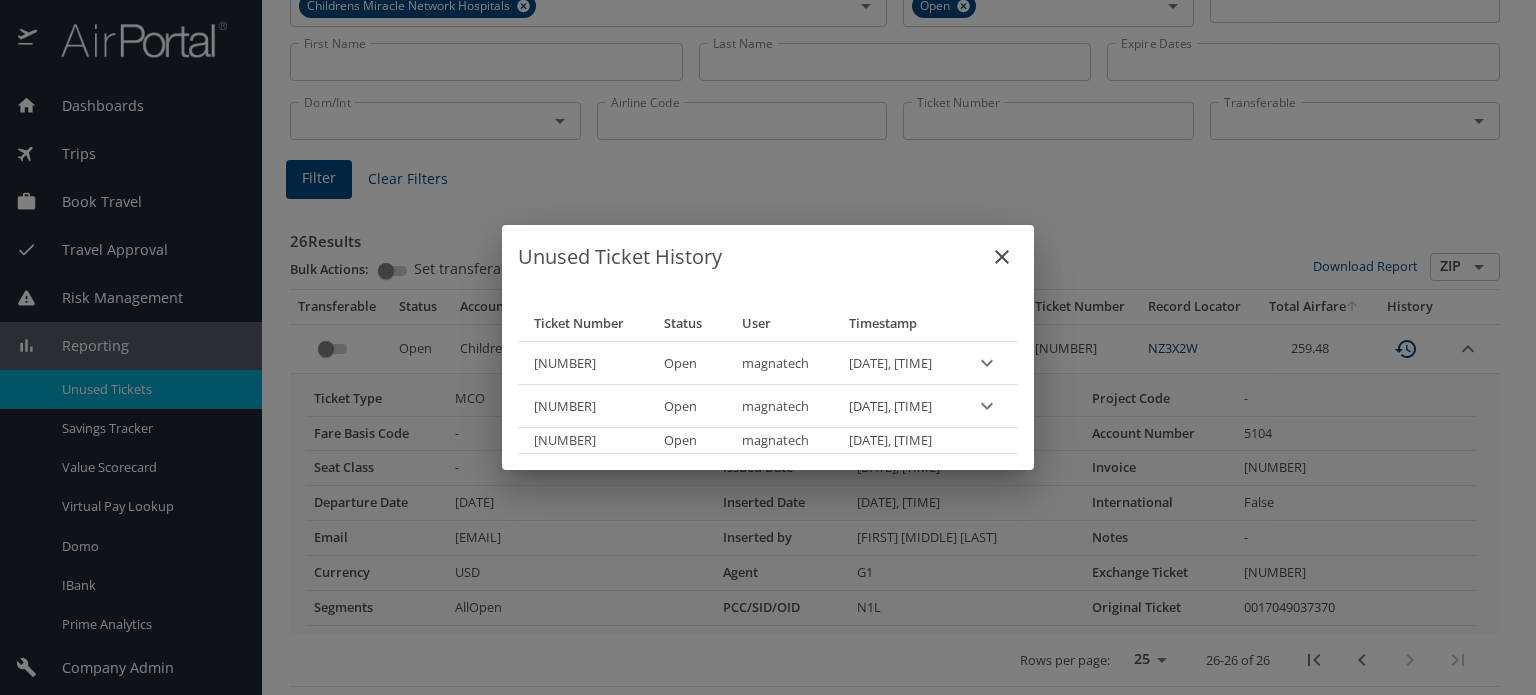 click 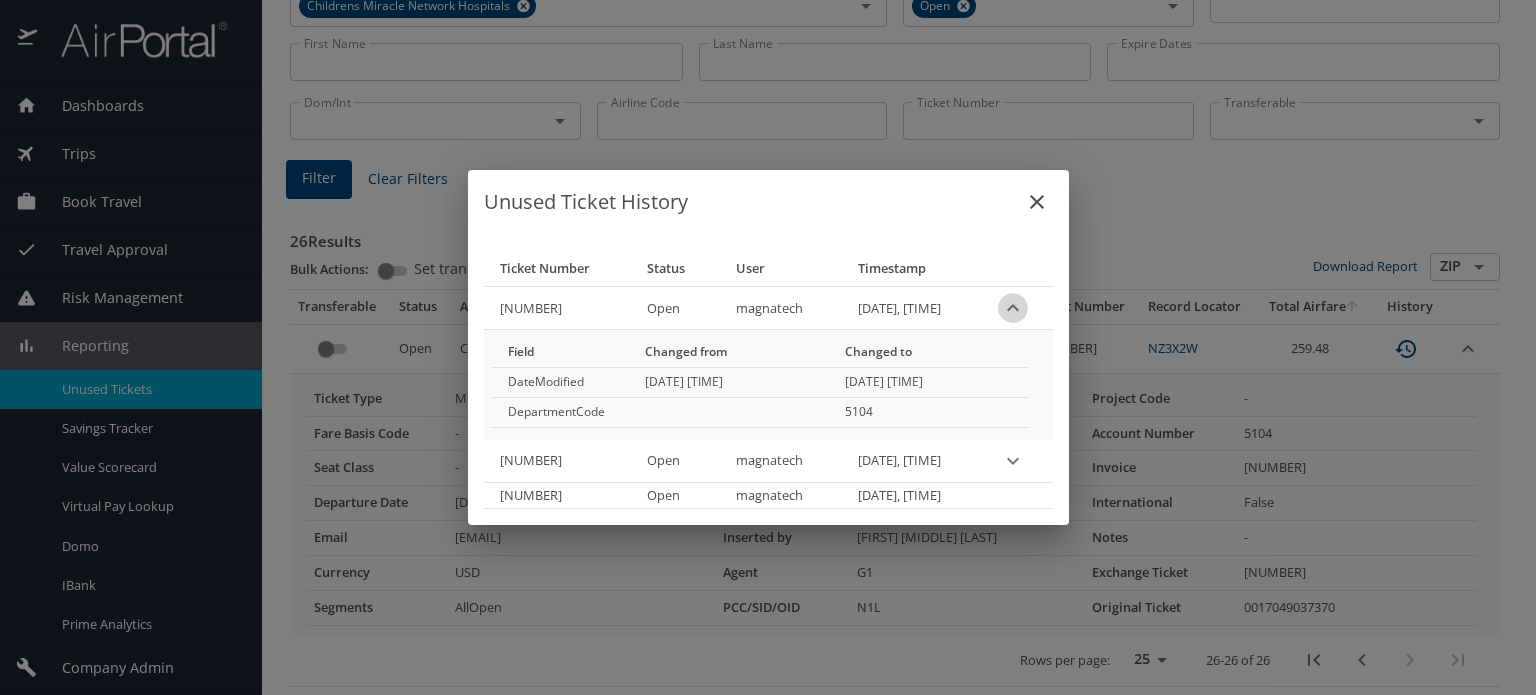 click 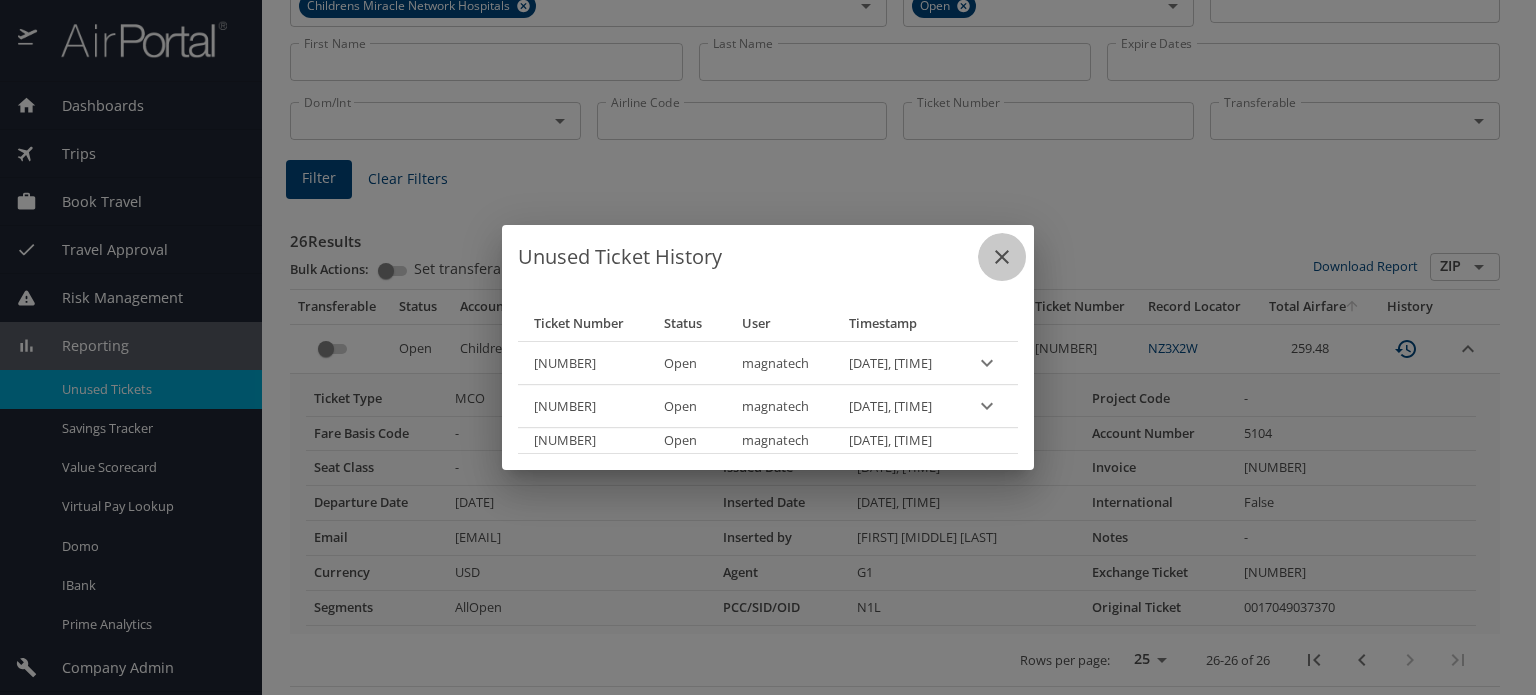 click 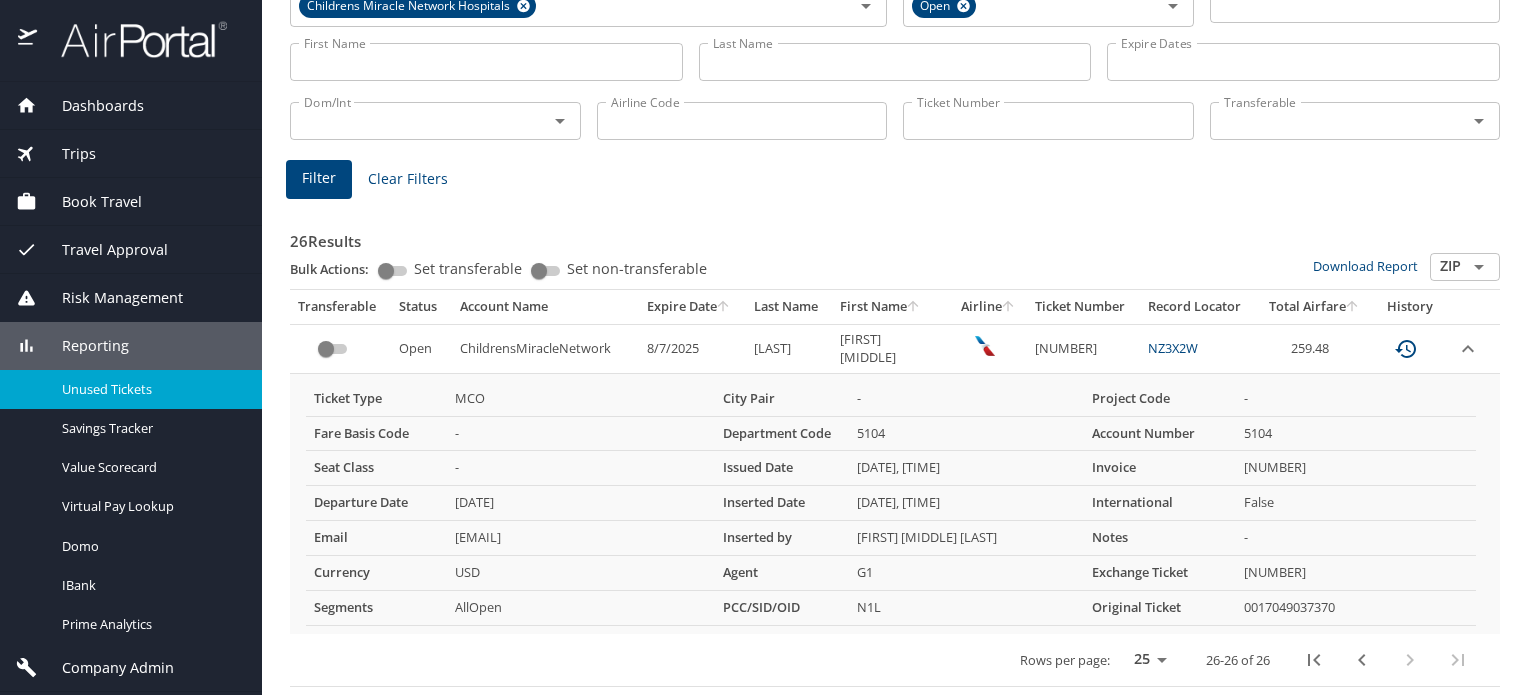 click on "26  Results" at bounding box center (895, 235) 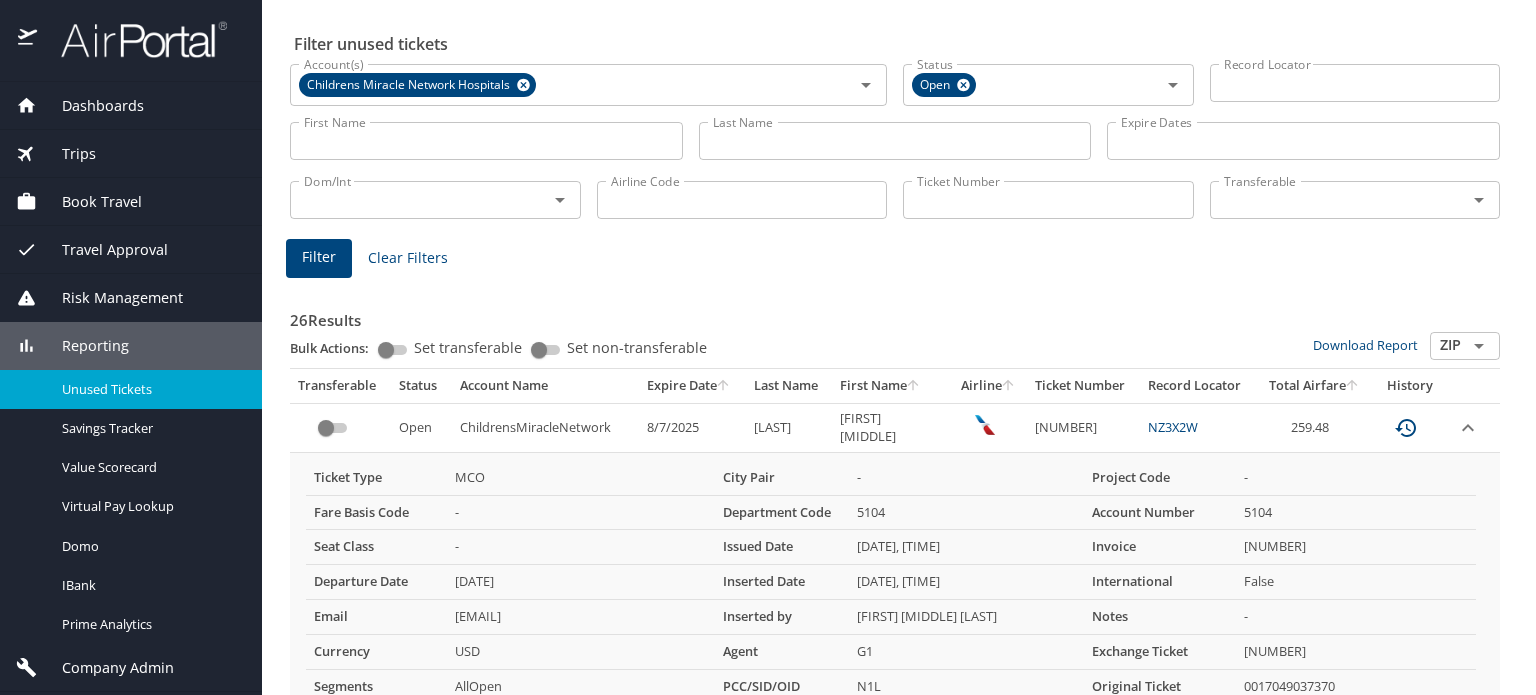 scroll, scrollTop: 152, scrollLeft: 0, axis: vertical 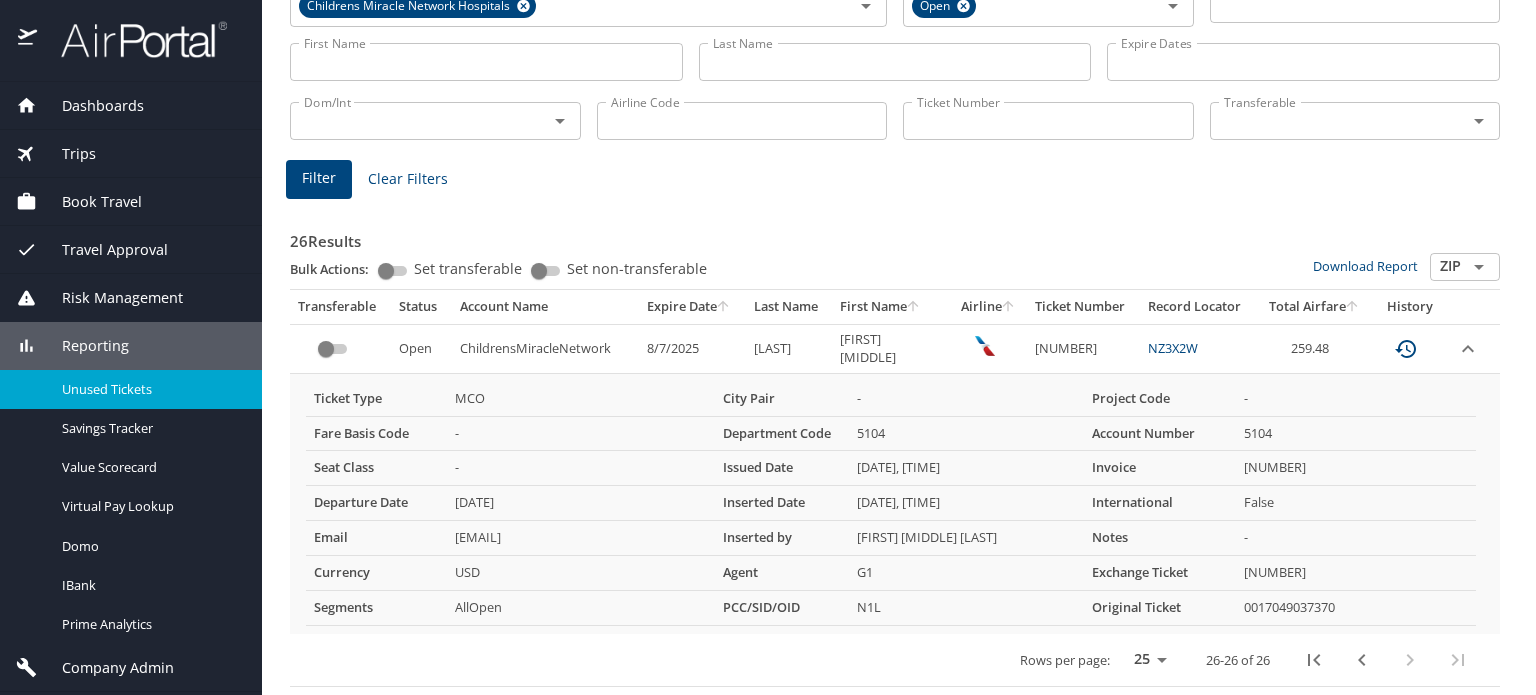 click on "26  Results" at bounding box center (895, 235) 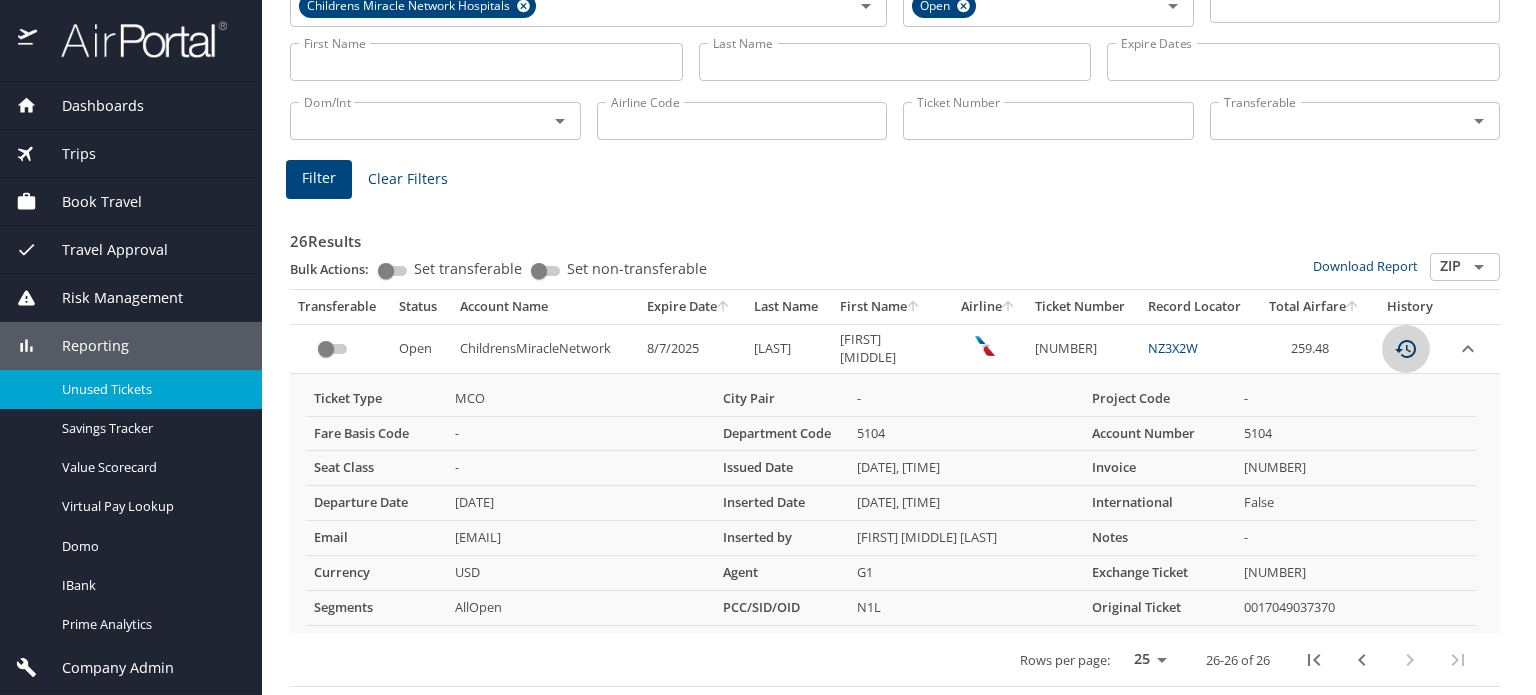 click 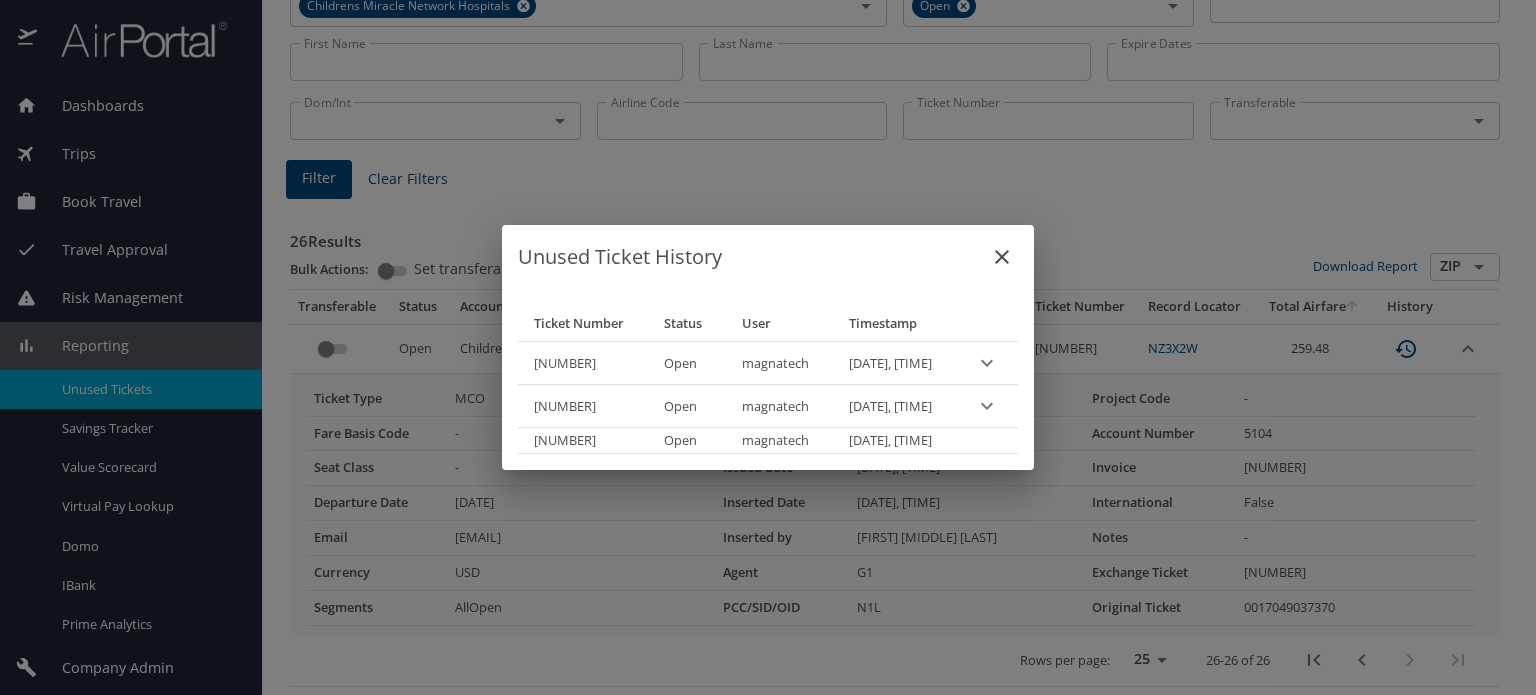 click 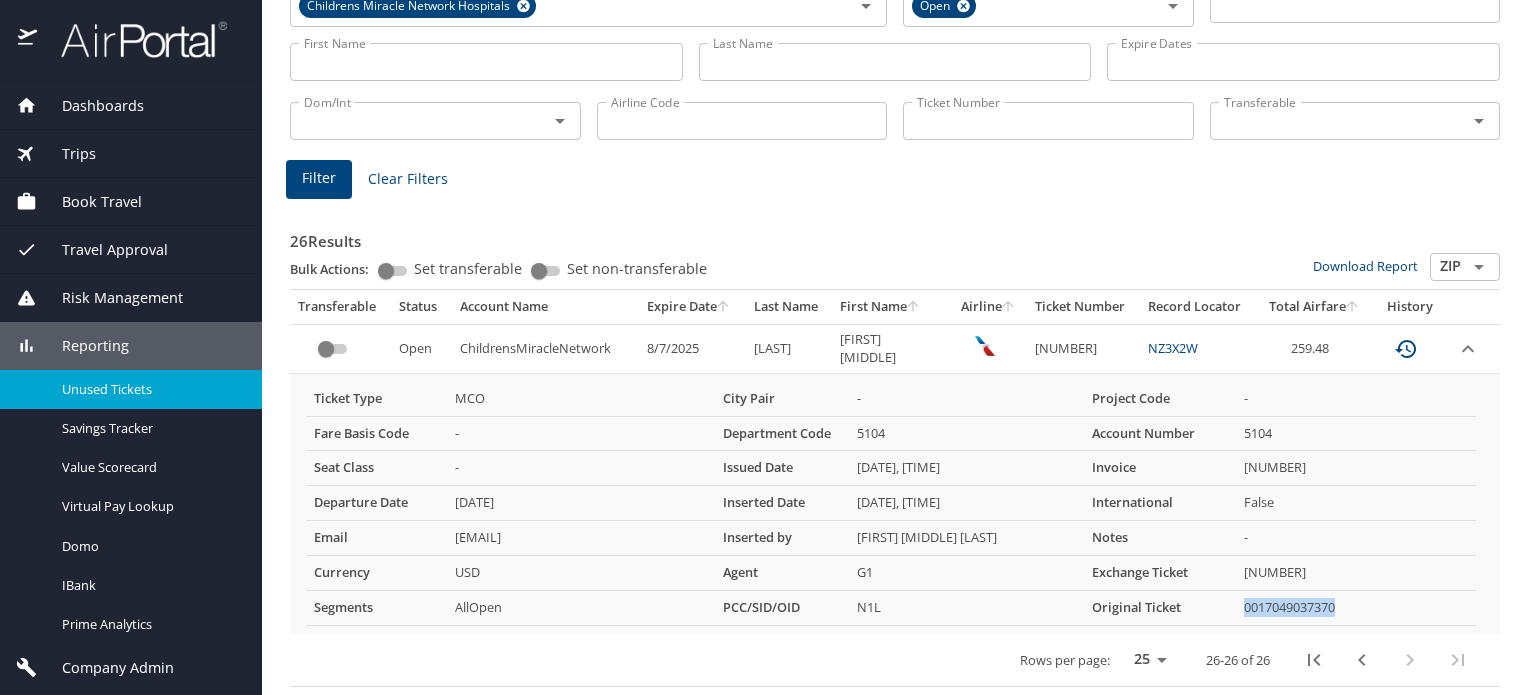 drag, startPoint x: 1263, startPoint y: 591, endPoint x: 1359, endPoint y: 593, distance: 96.02083 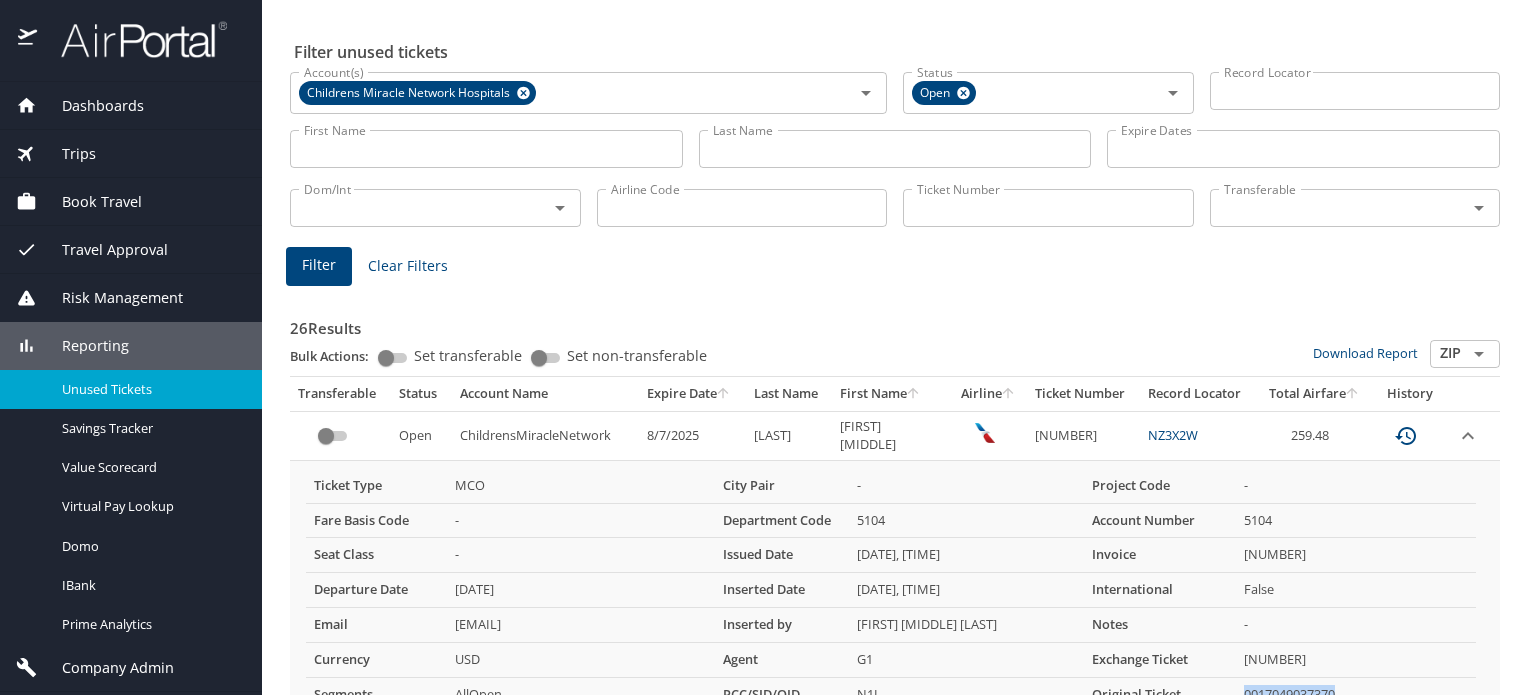 scroll, scrollTop: 152, scrollLeft: 0, axis: vertical 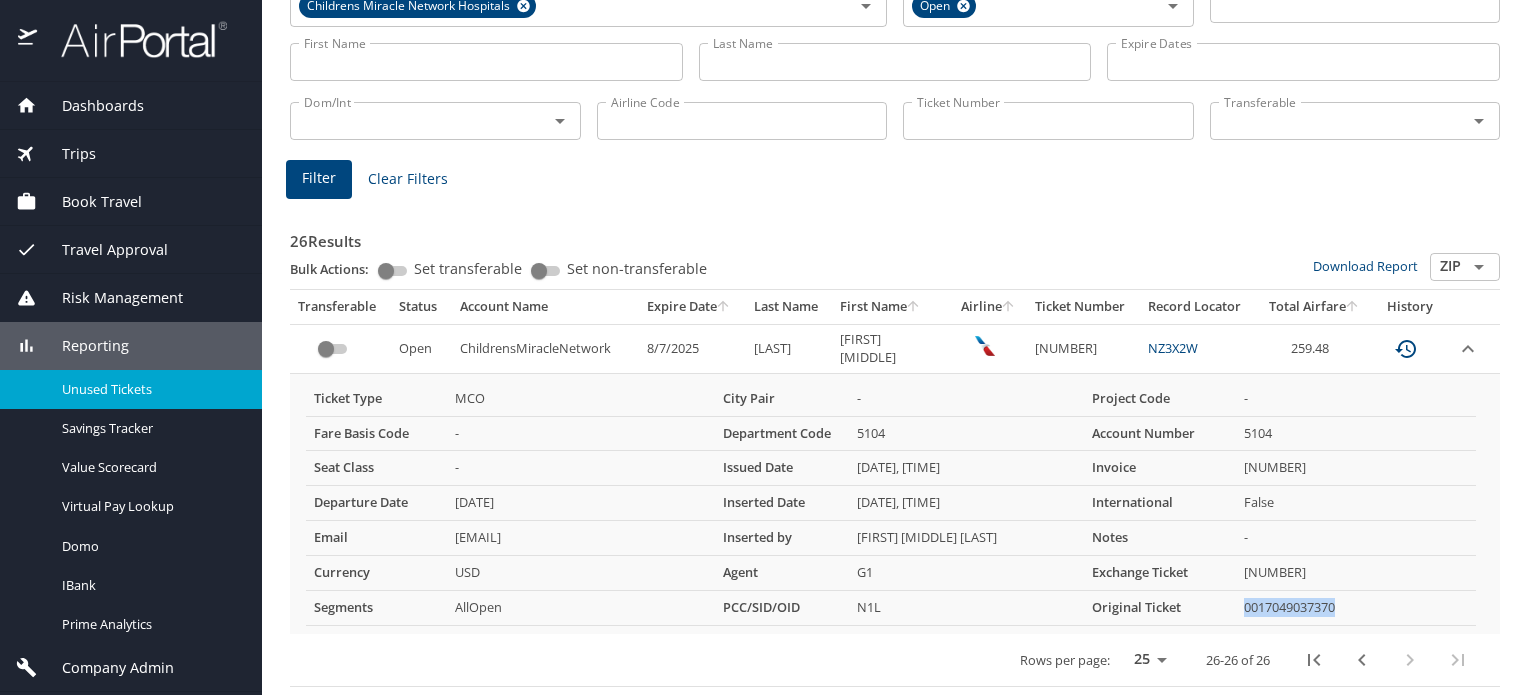 drag, startPoint x: 836, startPoint y: 331, endPoint x: 971, endPoint y: 330, distance: 135.00371 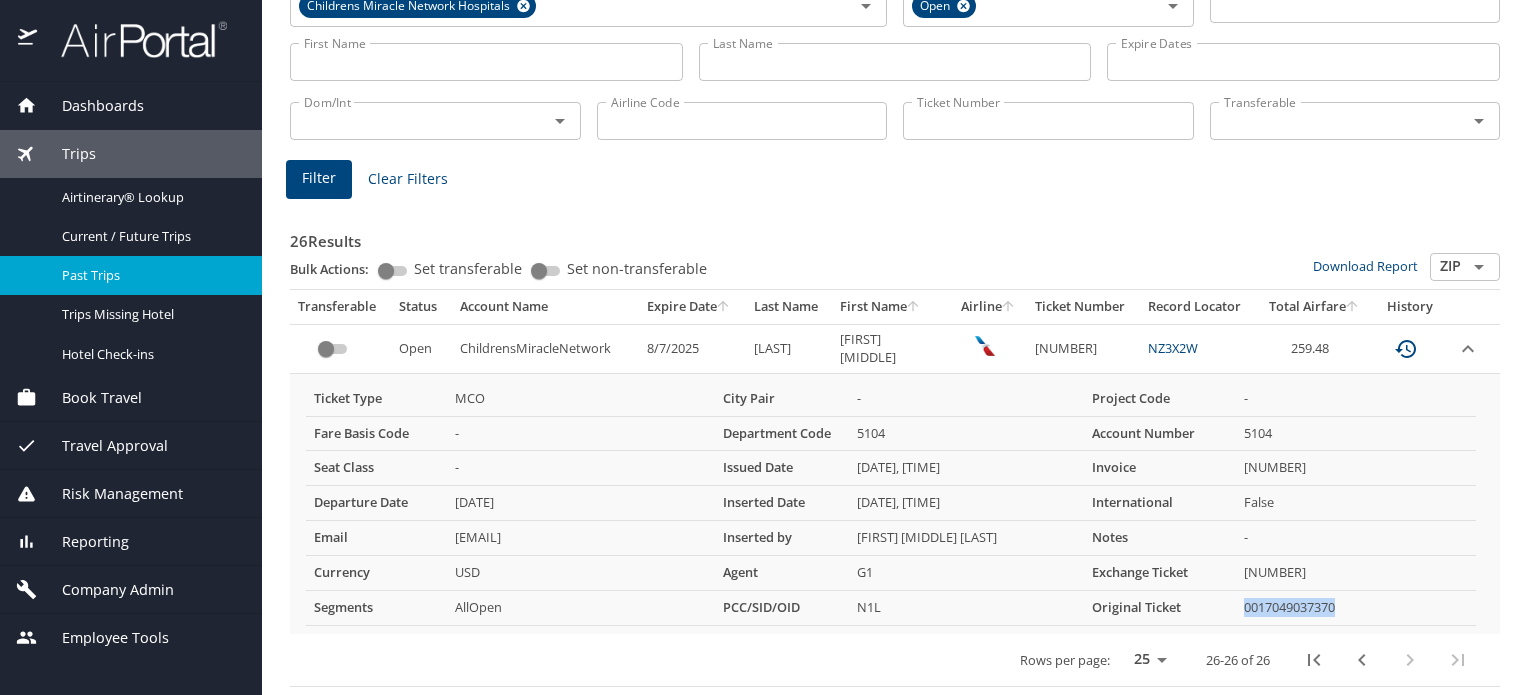 click on "Past Trips" at bounding box center [150, 275] 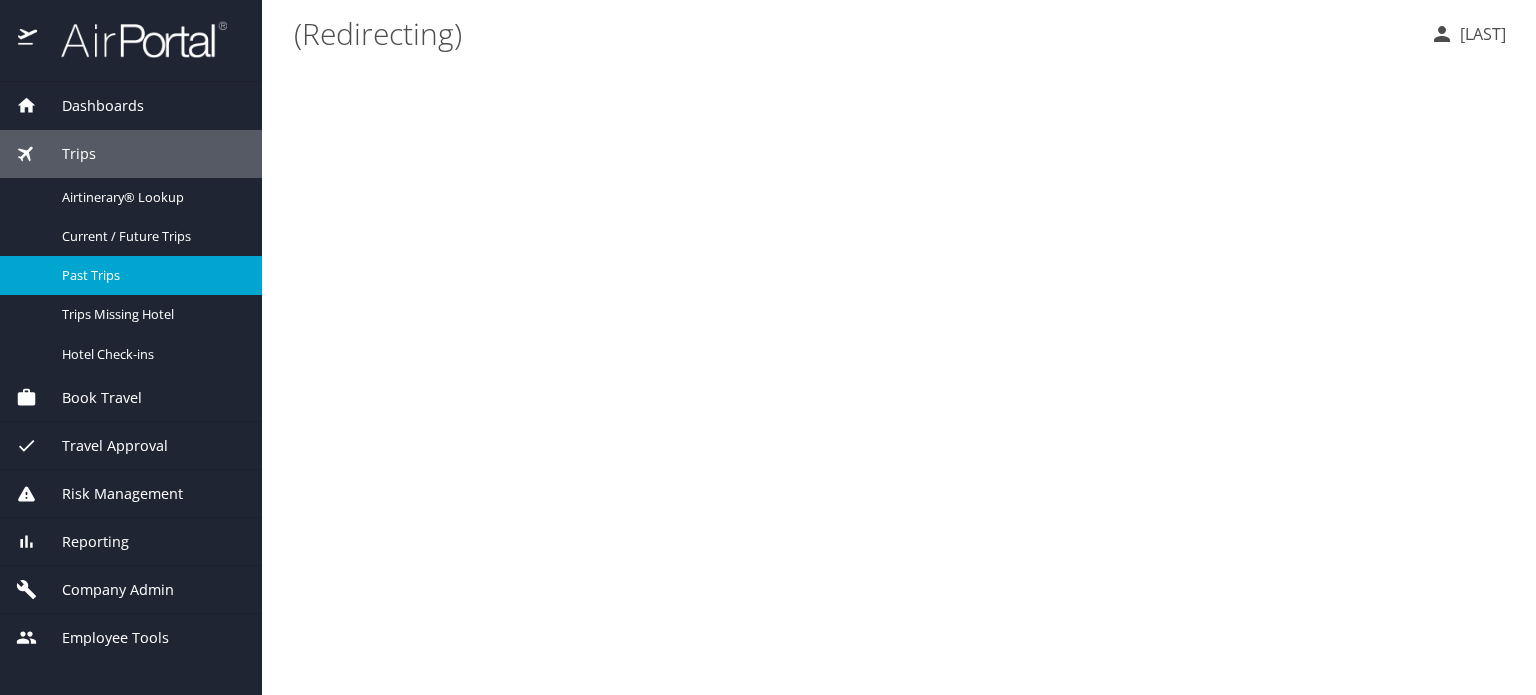 scroll, scrollTop: 0, scrollLeft: 0, axis: both 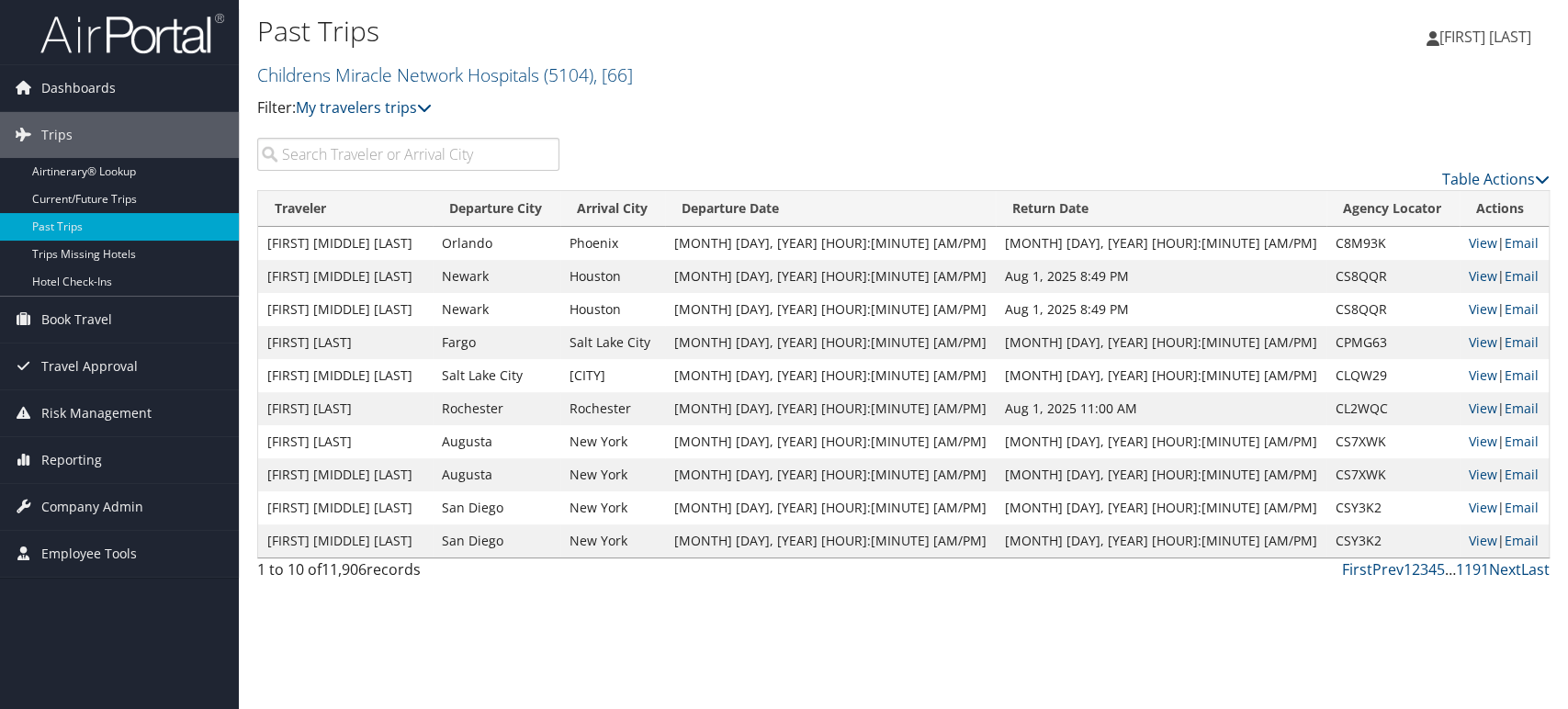 click at bounding box center (408, 154) 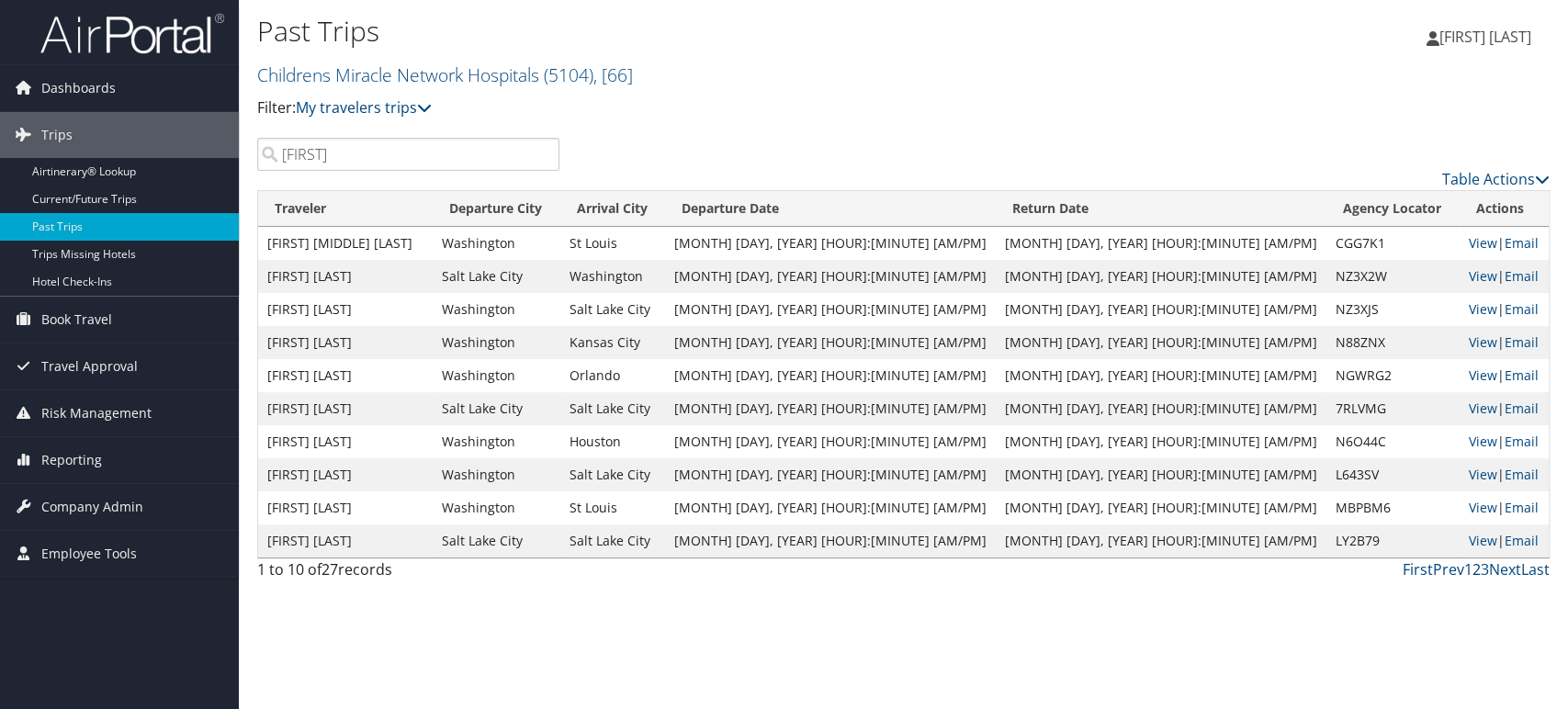 type on "[FIRST]" 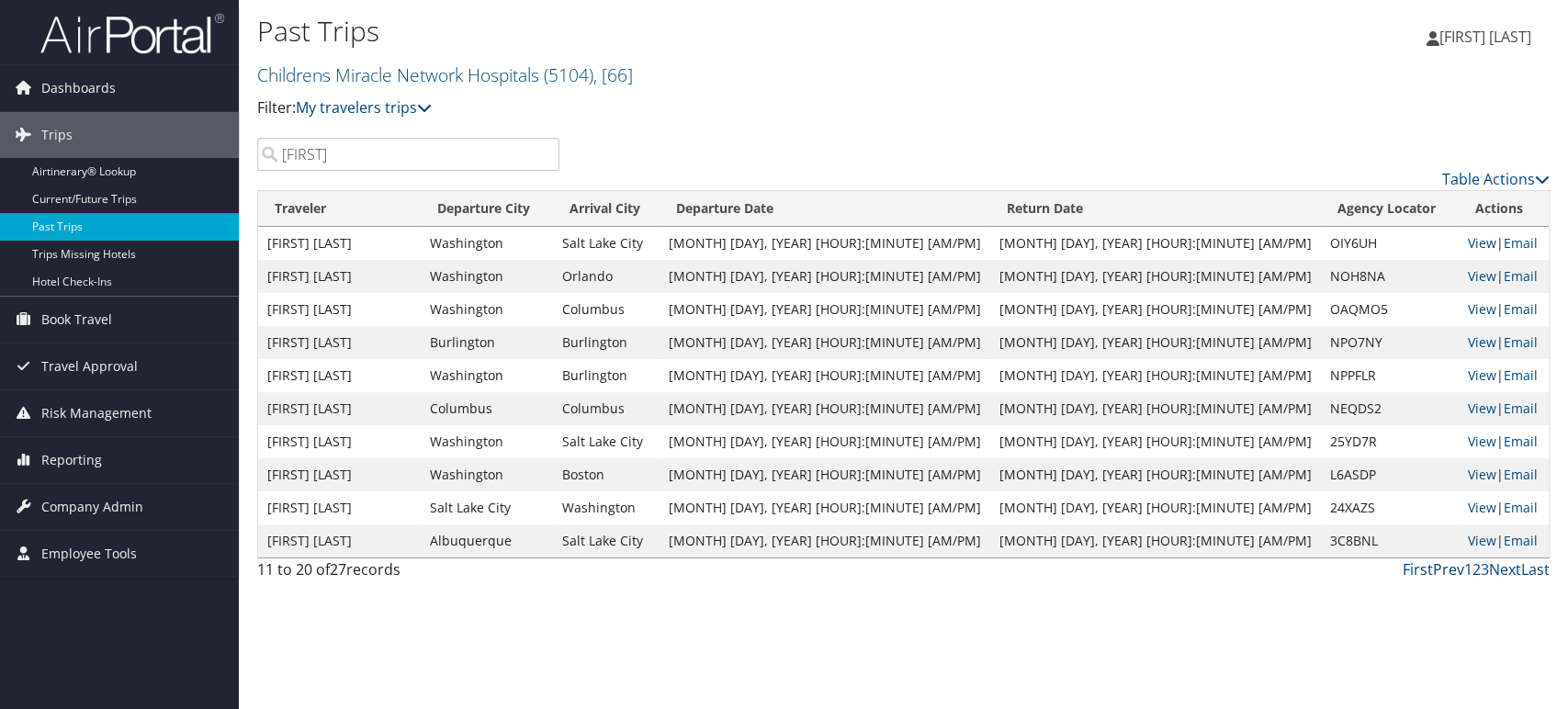 click on "Prev" at bounding box center (1449, 569) 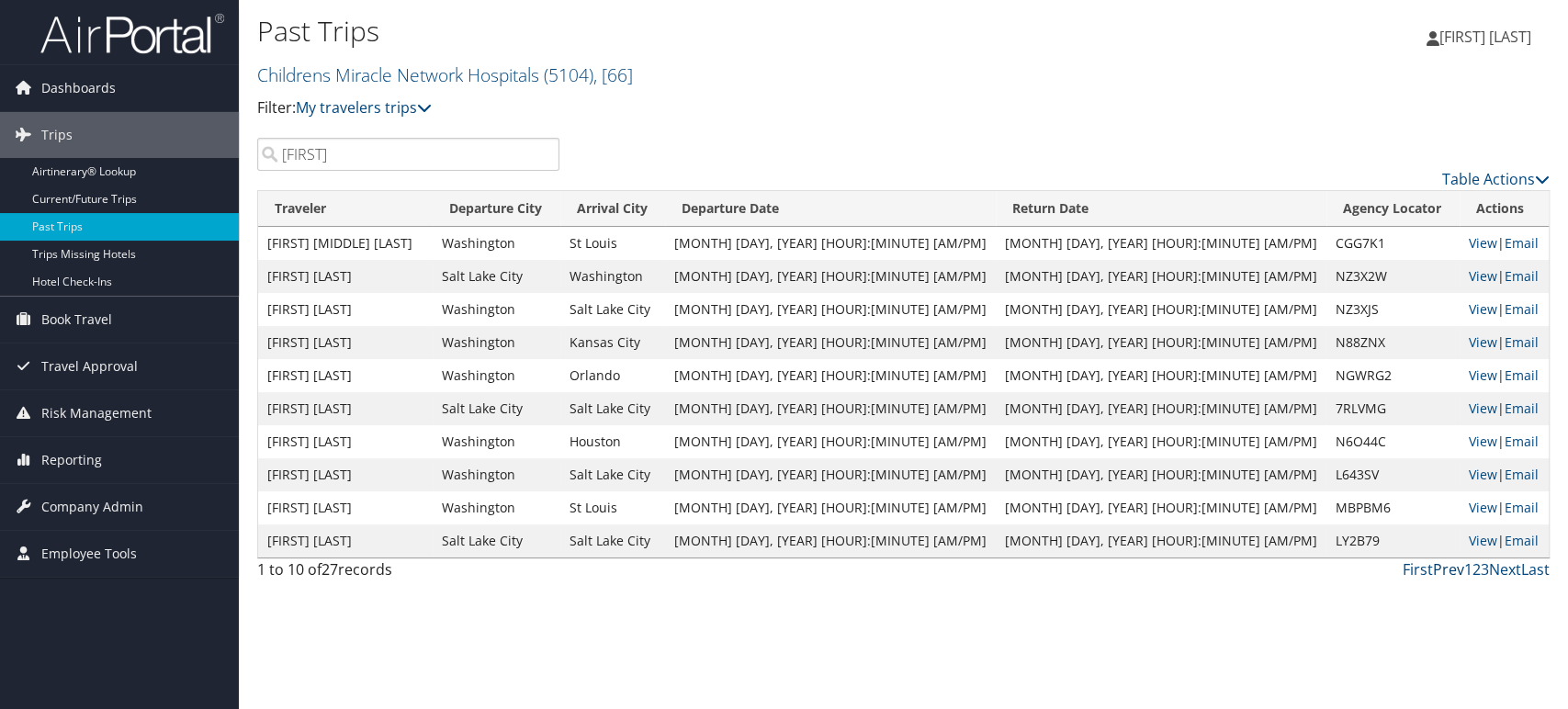 click on "Prev" at bounding box center [1449, 569] 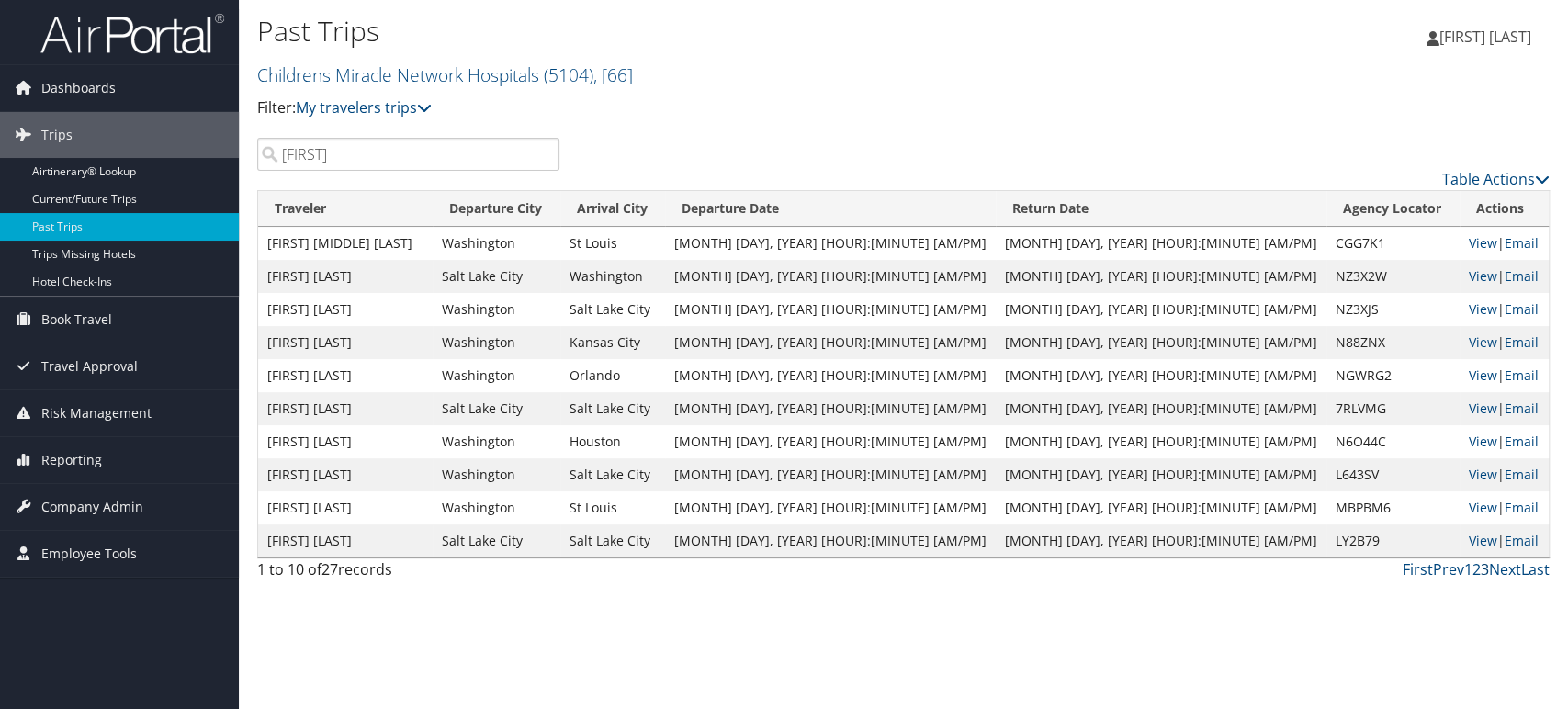 click on "3" at bounding box center (1484, 569) 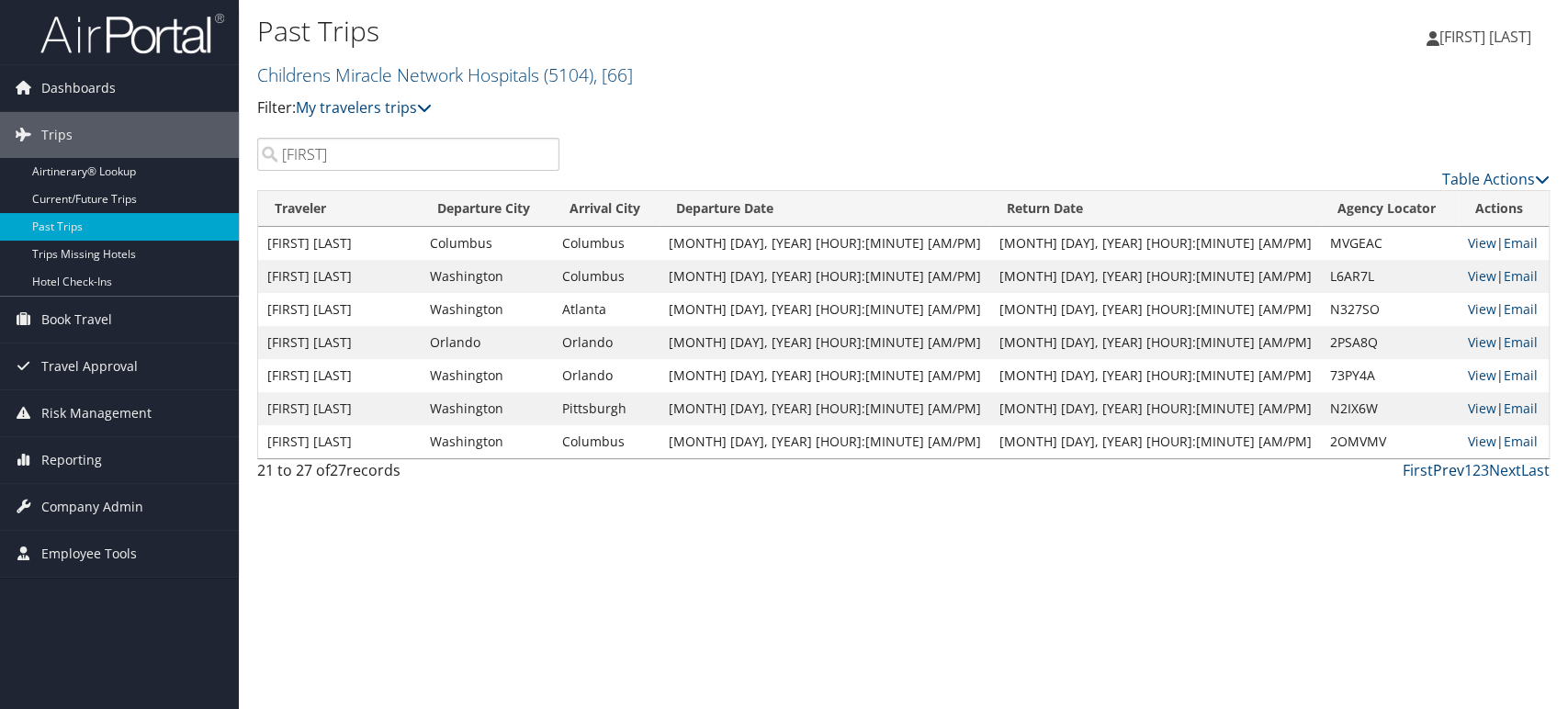 click on "Prev" at bounding box center (1449, 470) 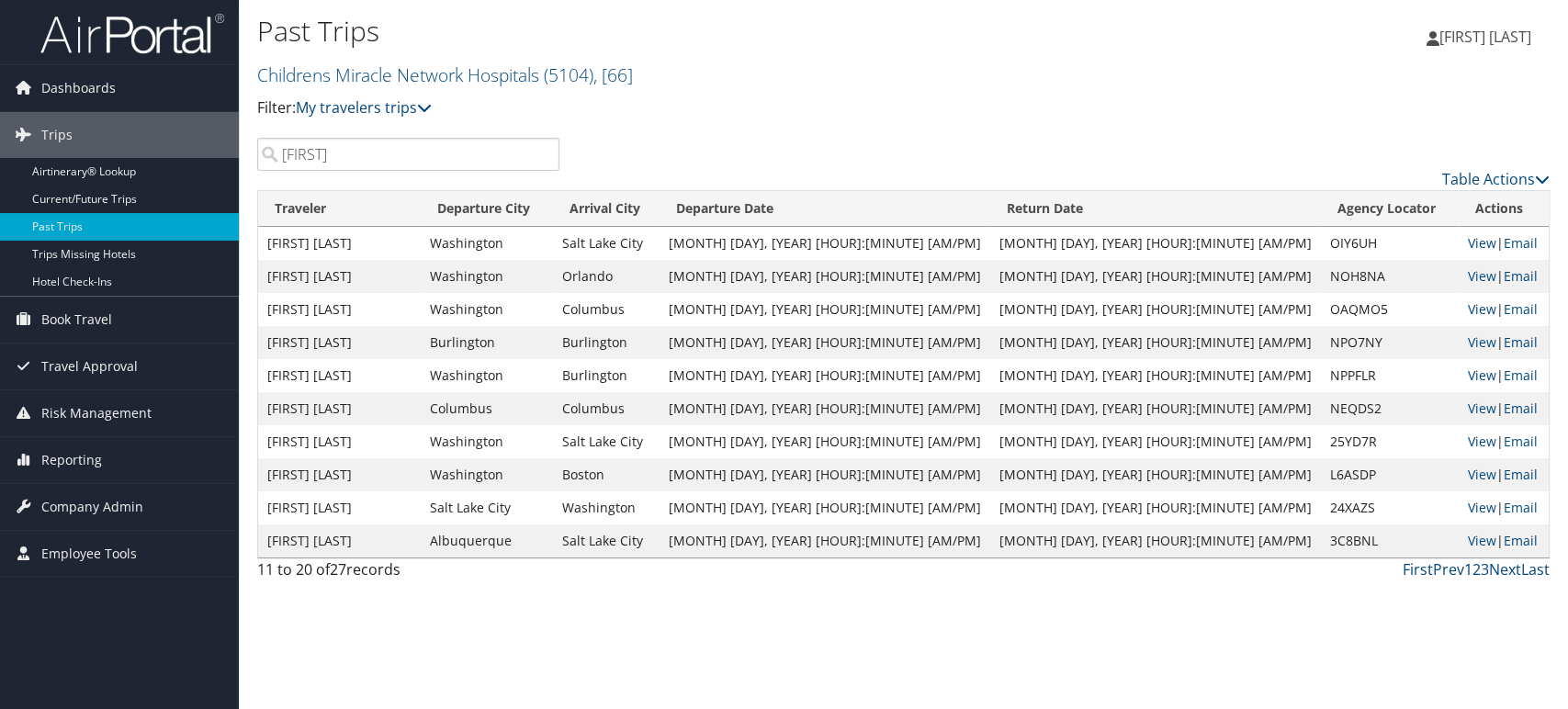 click on "1" at bounding box center (1468, 569) 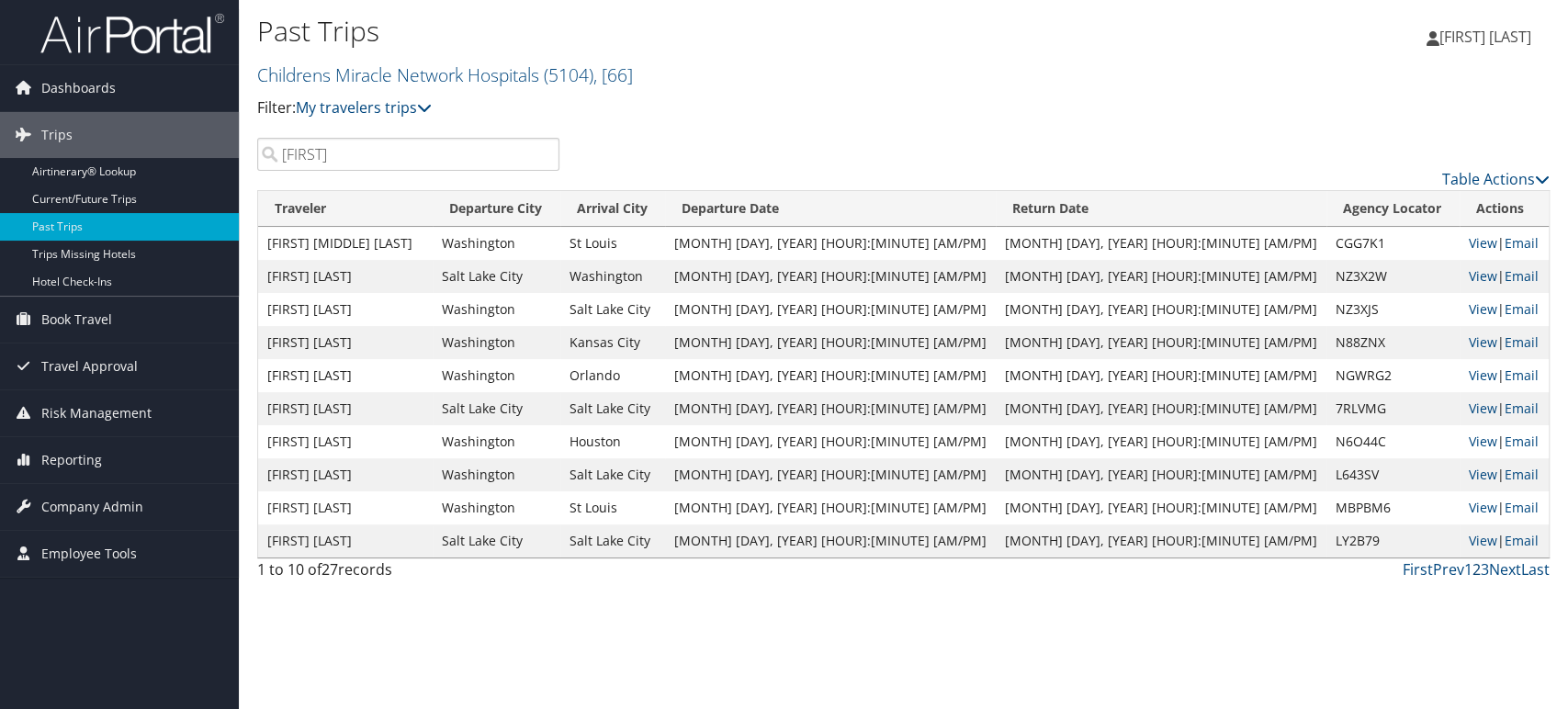 click on "2" at bounding box center (1476, 569) 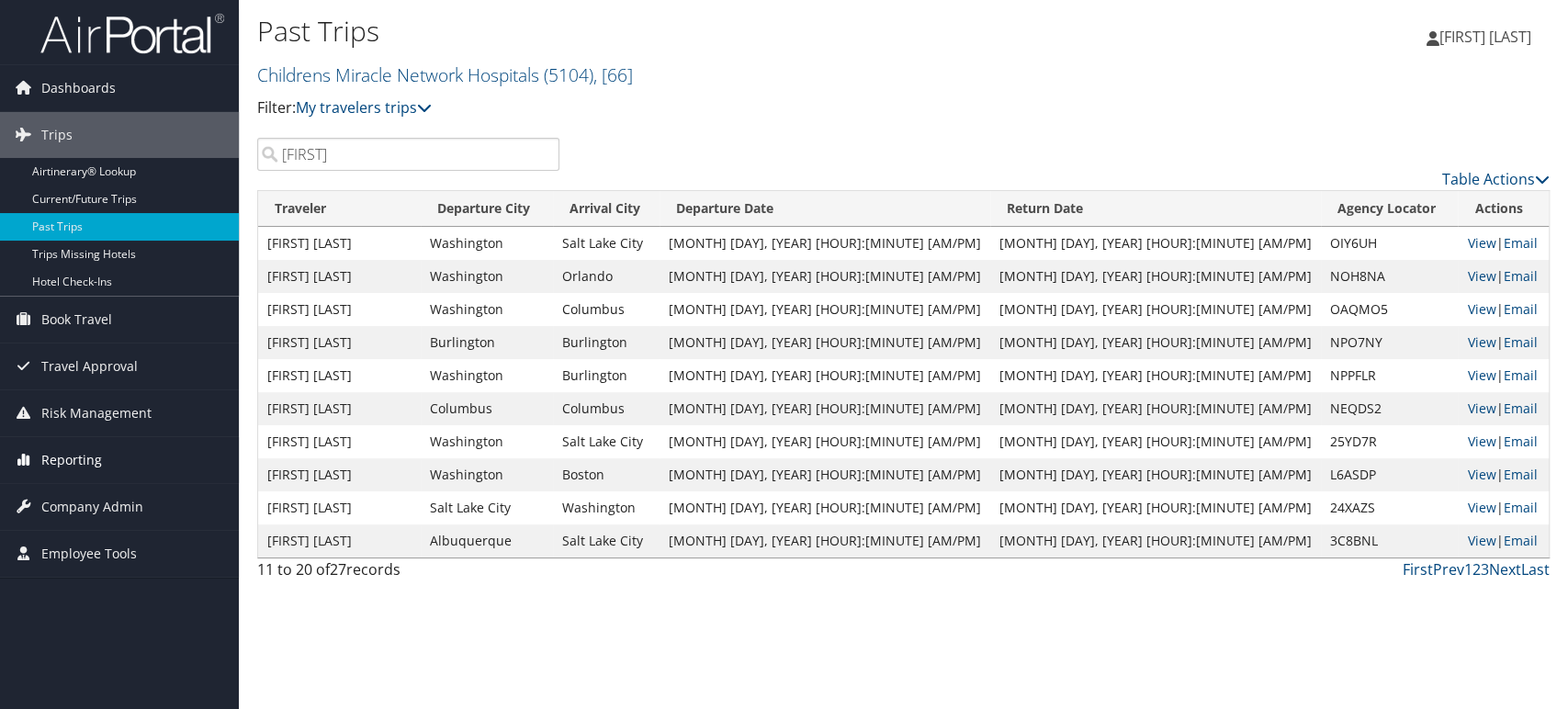 click on "Reporting" at bounding box center (72, 460) 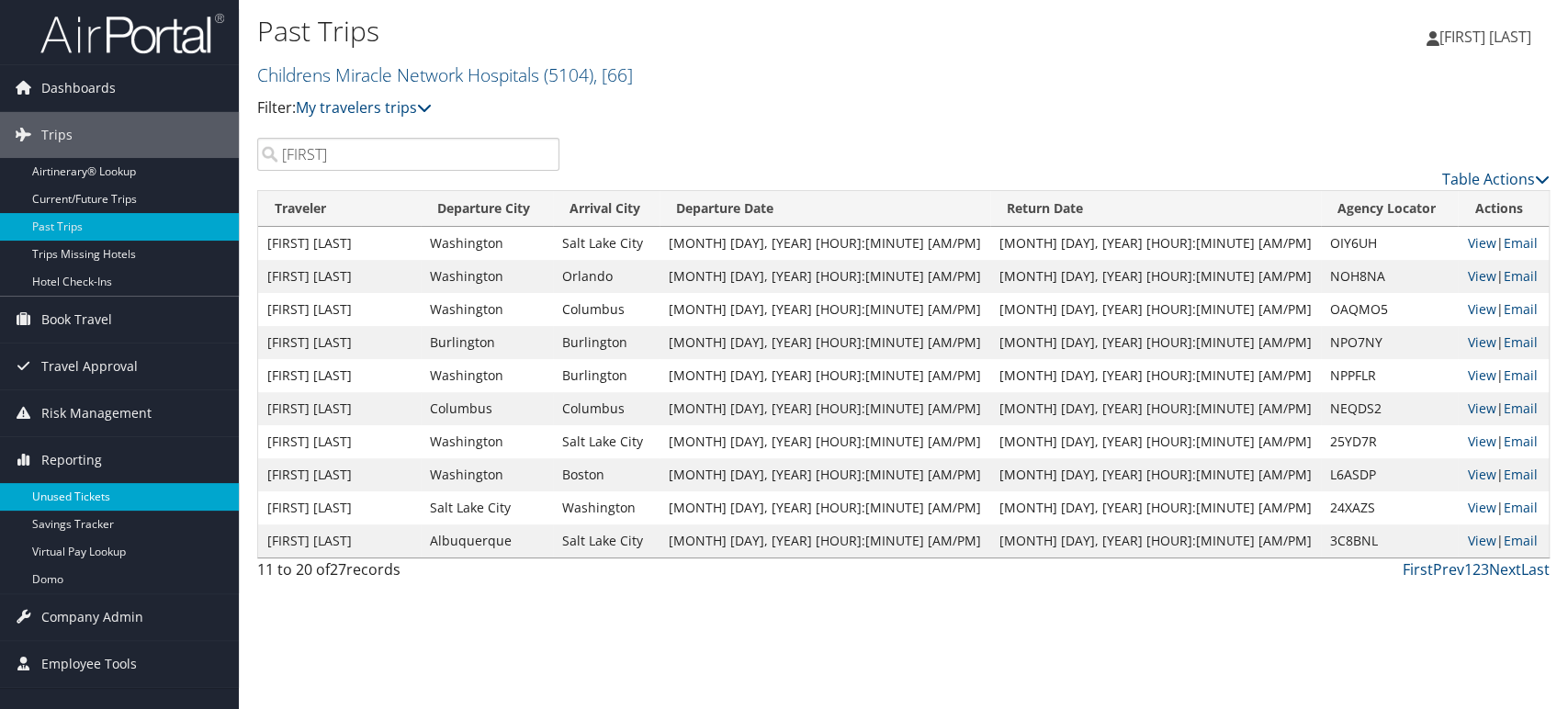 click on "Unused Tickets" at bounding box center (119, 497) 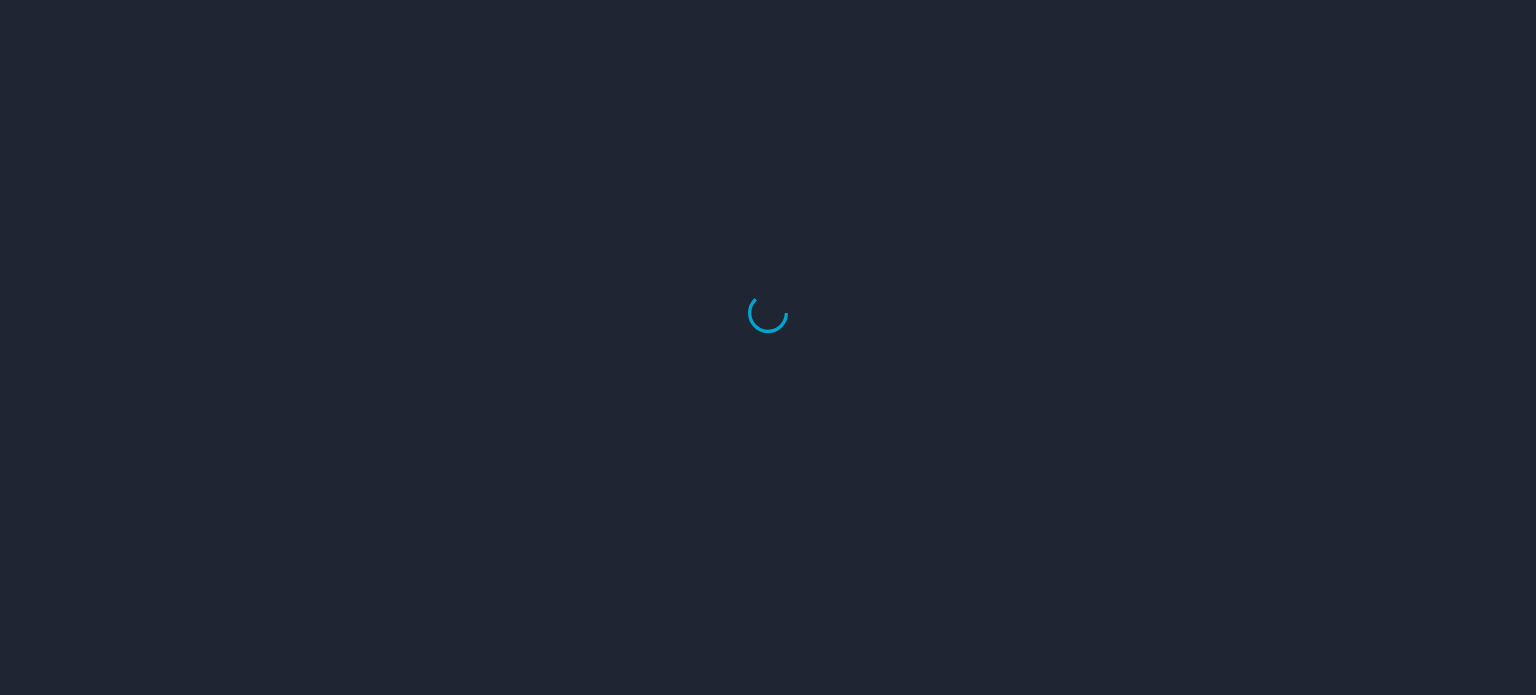 scroll, scrollTop: 0, scrollLeft: 0, axis: both 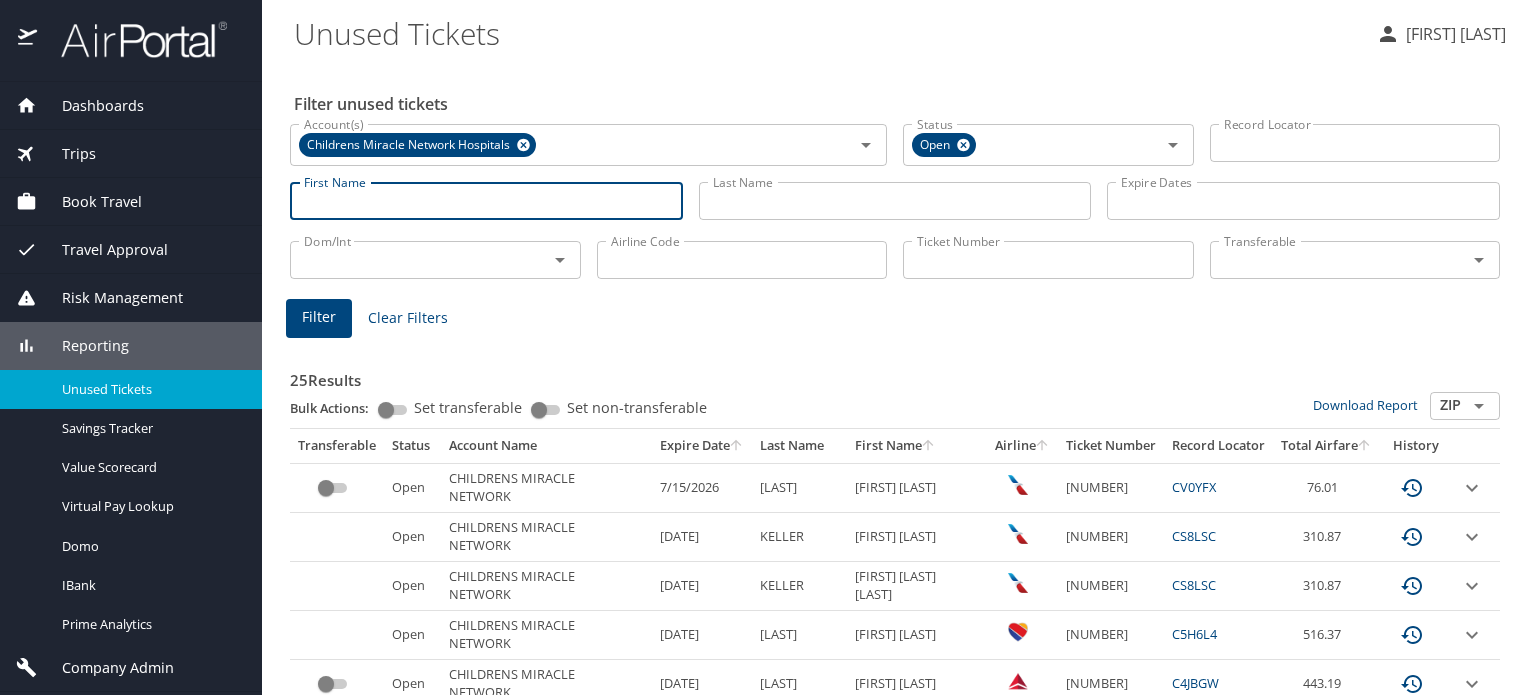 click on "First Name" at bounding box center [486, 201] 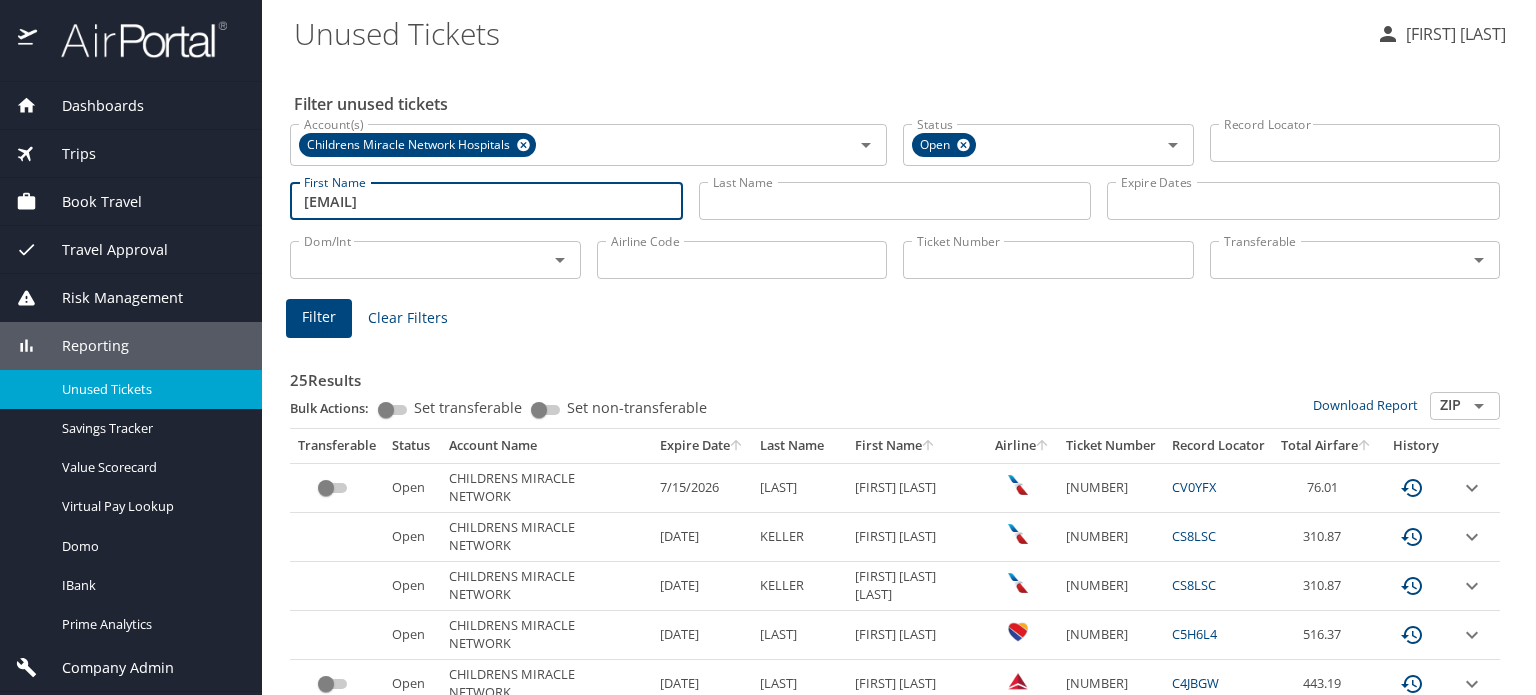 type on "[EMAIL]" 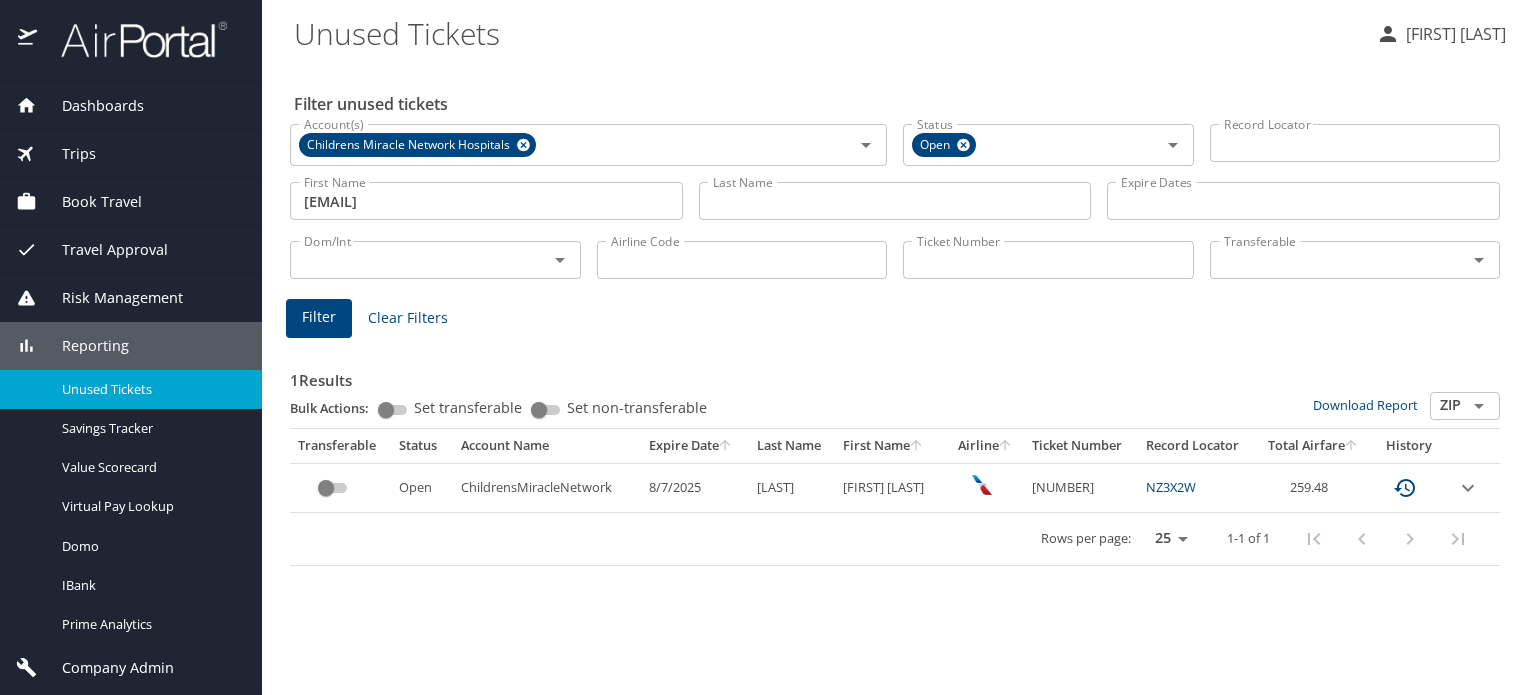 click on "NZ3X2W" at bounding box center [1171, 487] 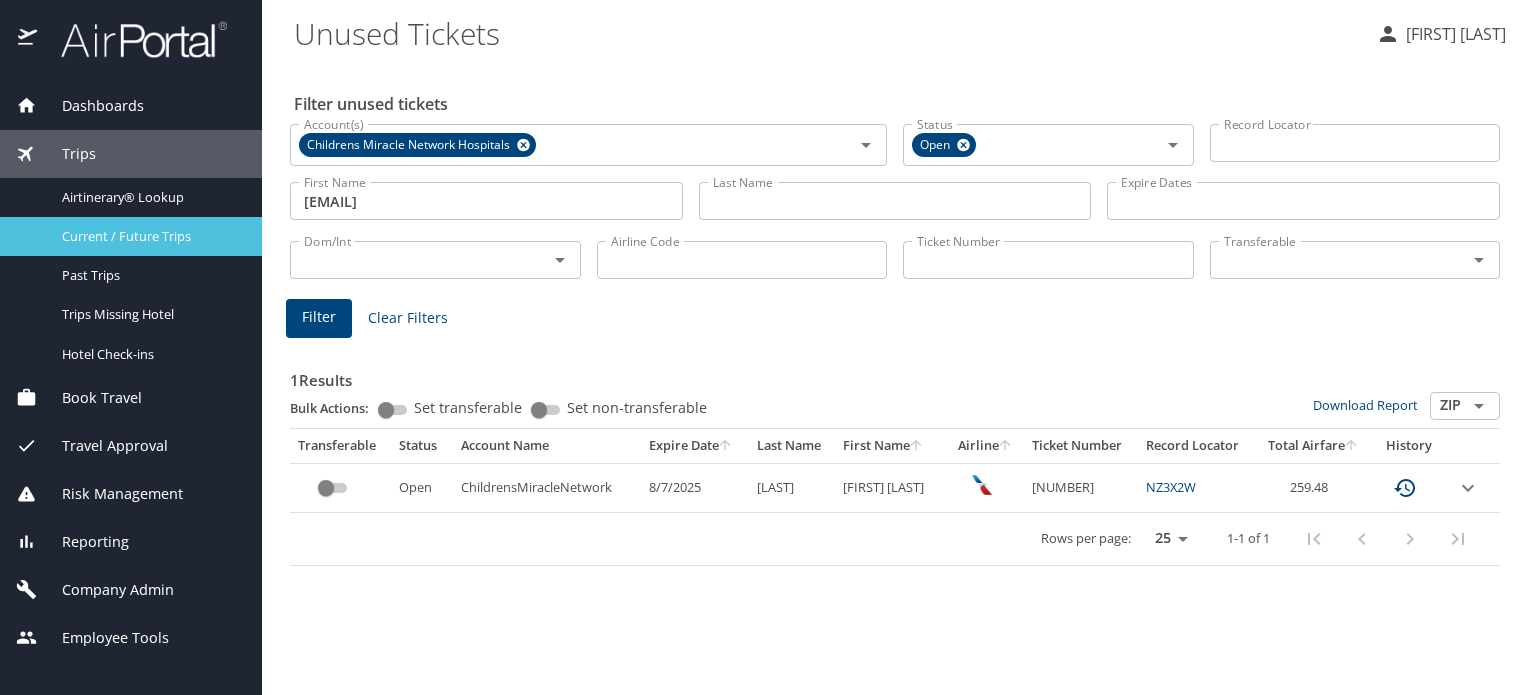 click on "Current / Future Trips" at bounding box center (150, 236) 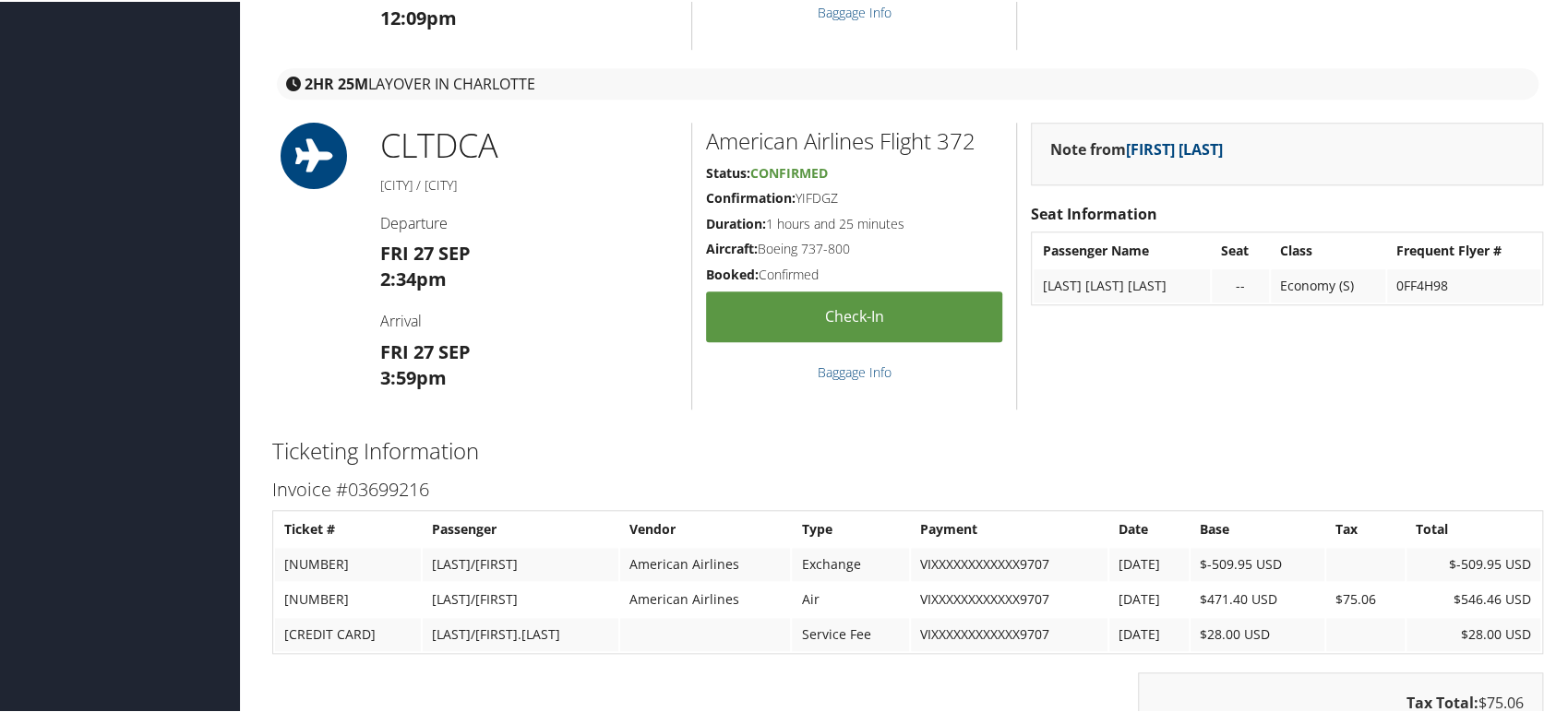 scroll, scrollTop: 1025, scrollLeft: 0, axis: vertical 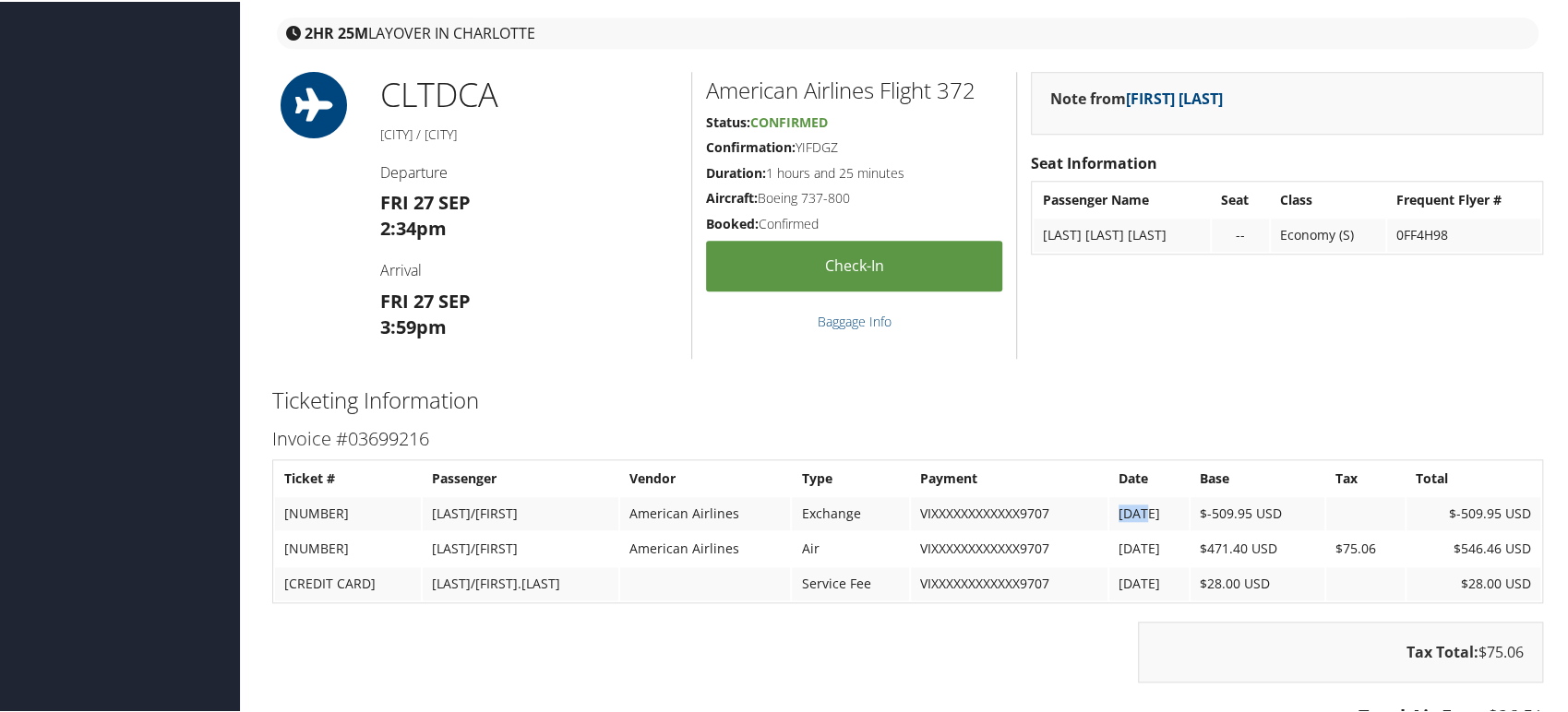 drag, startPoint x: 1164, startPoint y: 507, endPoint x: 1133, endPoint y: 503, distance: 31.257 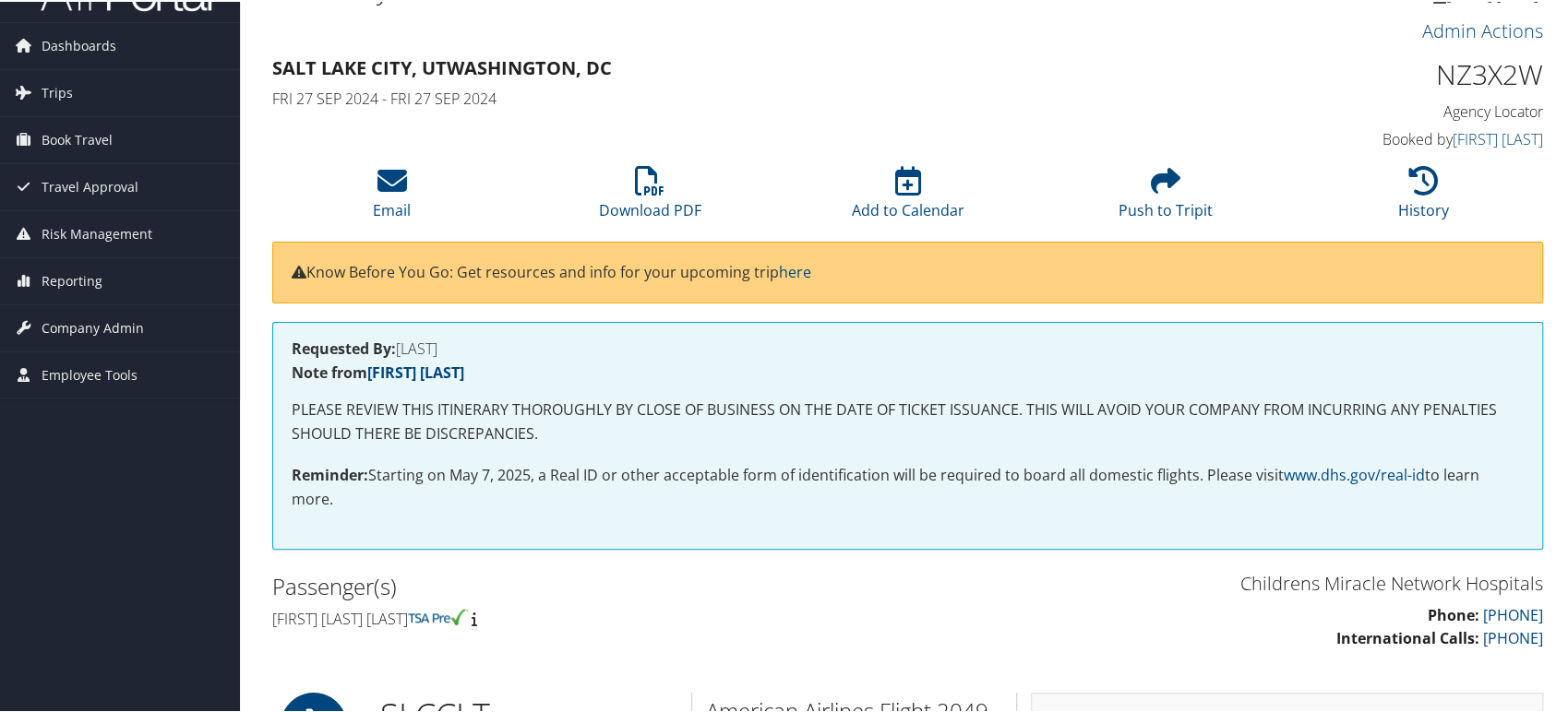 scroll, scrollTop: 0, scrollLeft: 0, axis: both 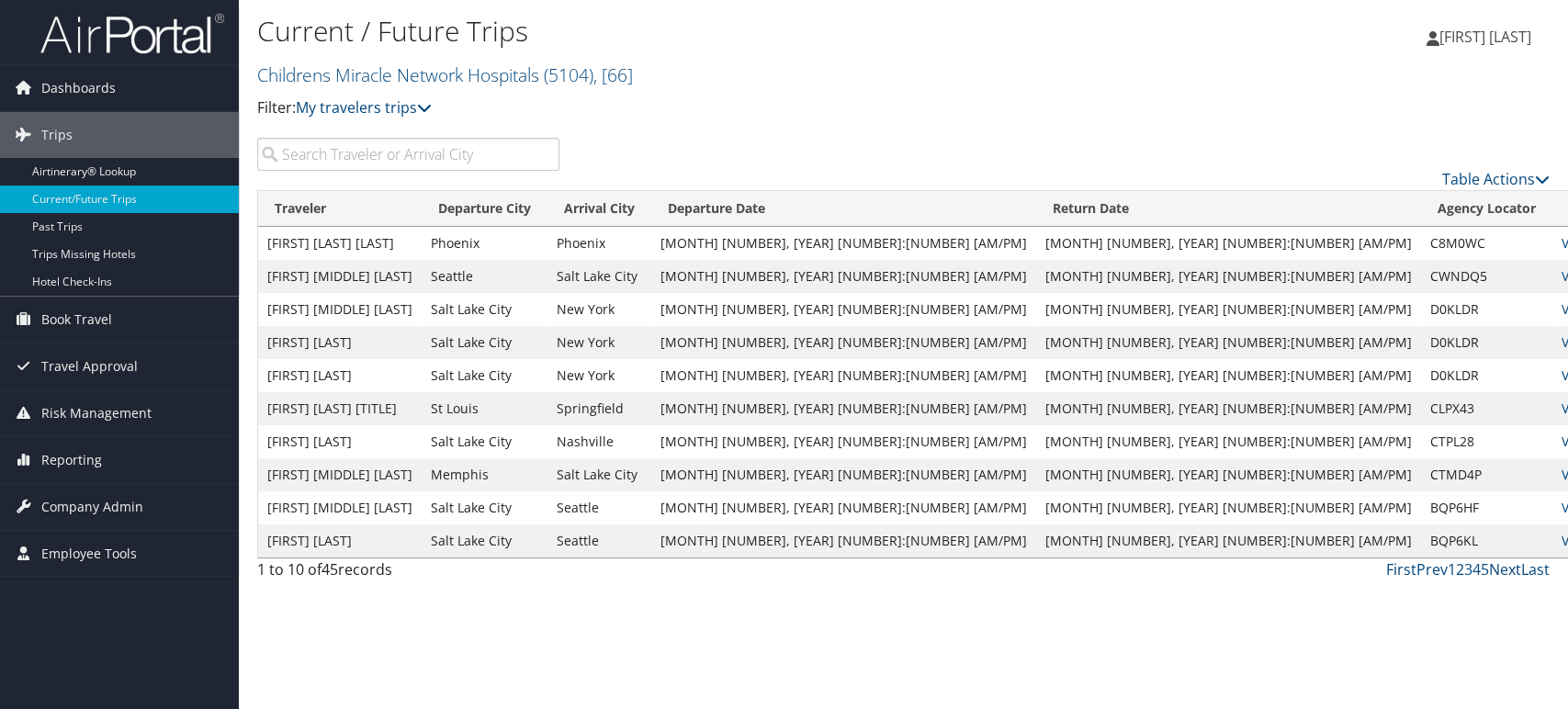 click at bounding box center [408, 154] 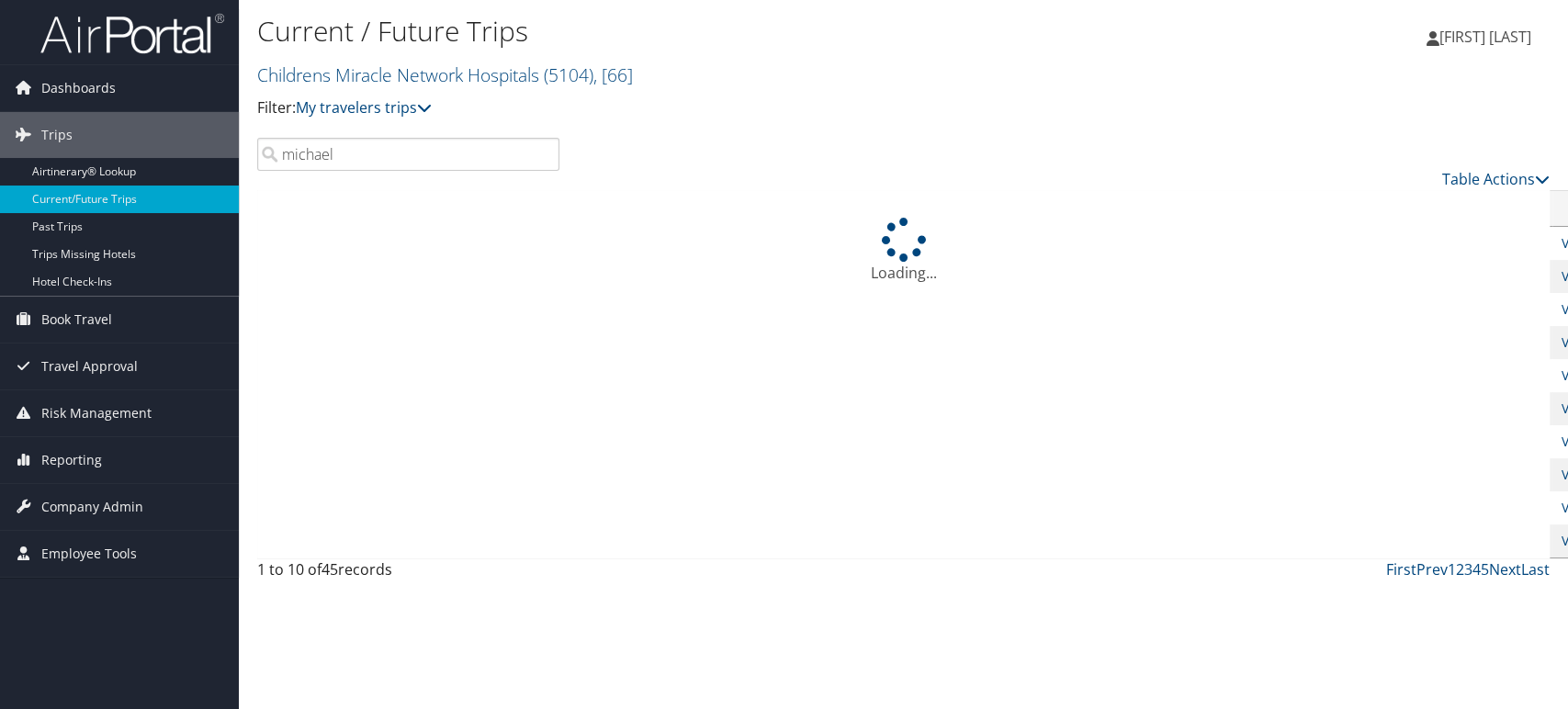 type on "[FIRST]" 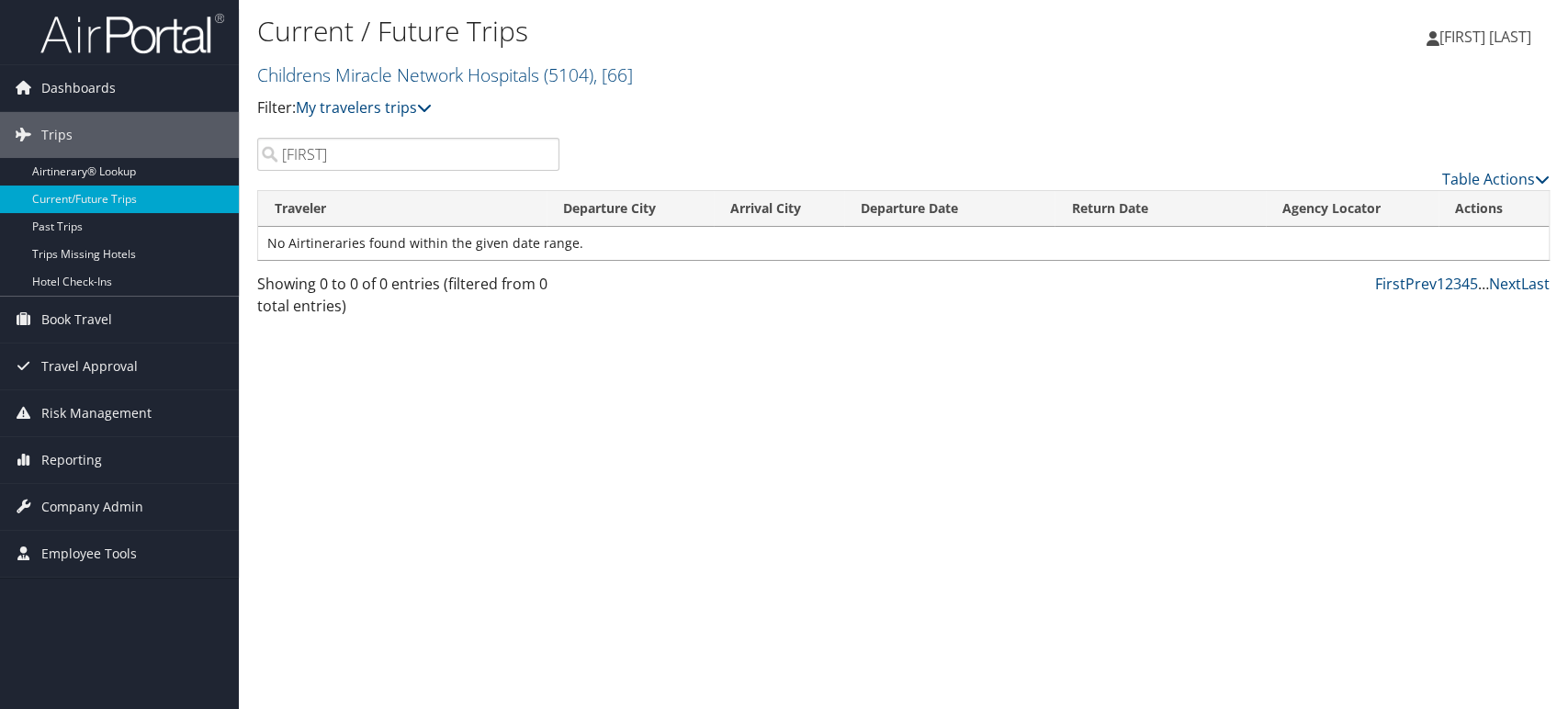 click on "michaela" at bounding box center [408, 154] 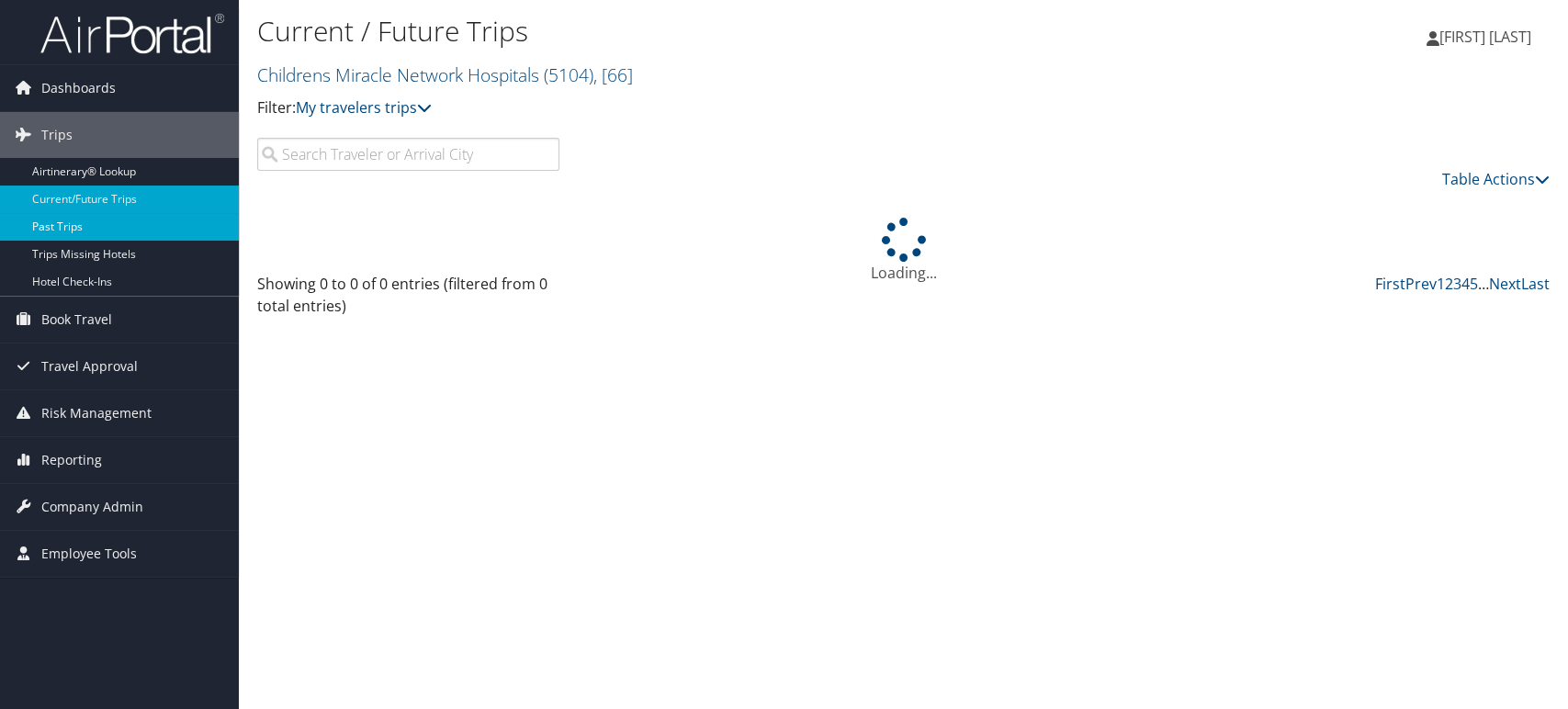 click on "Past Trips" at bounding box center [119, 227] 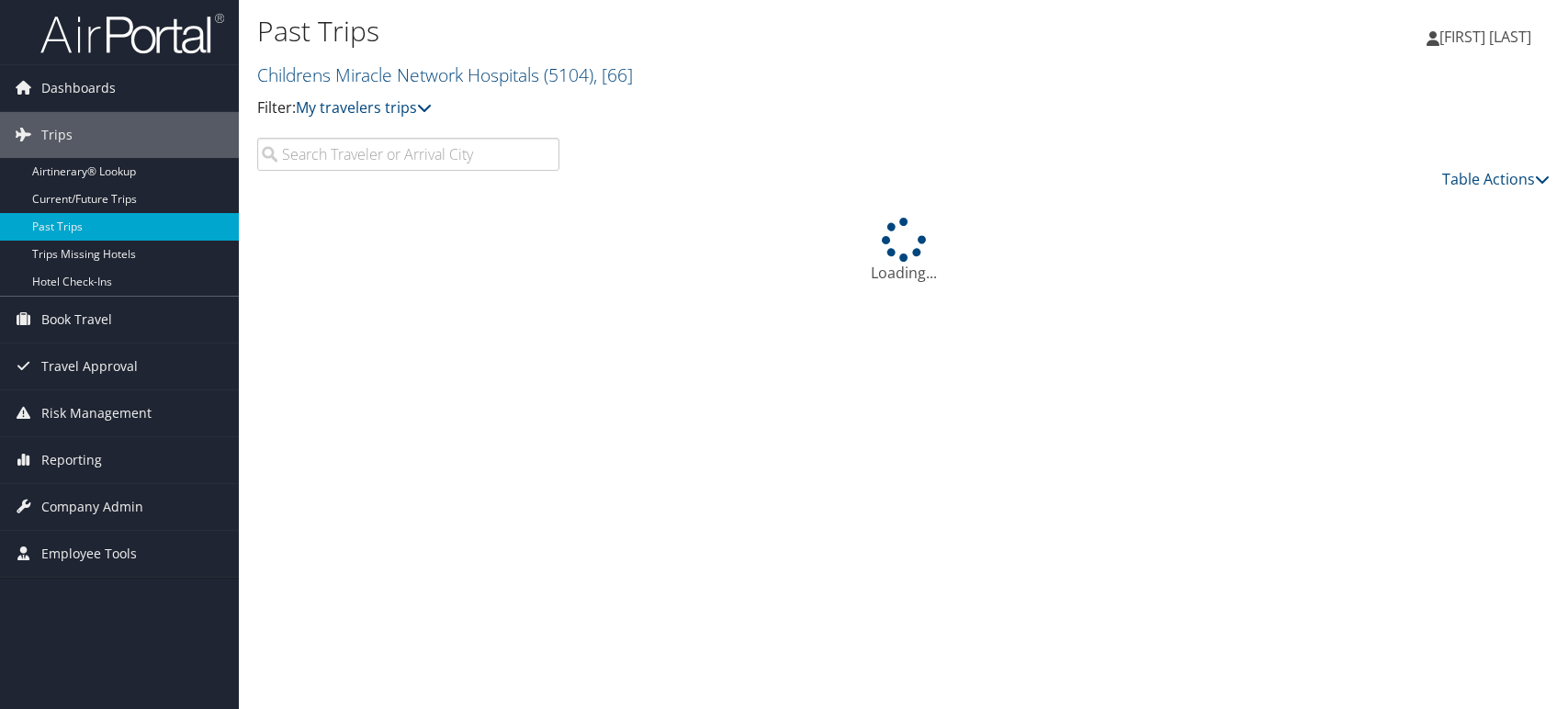 scroll, scrollTop: 0, scrollLeft: 0, axis: both 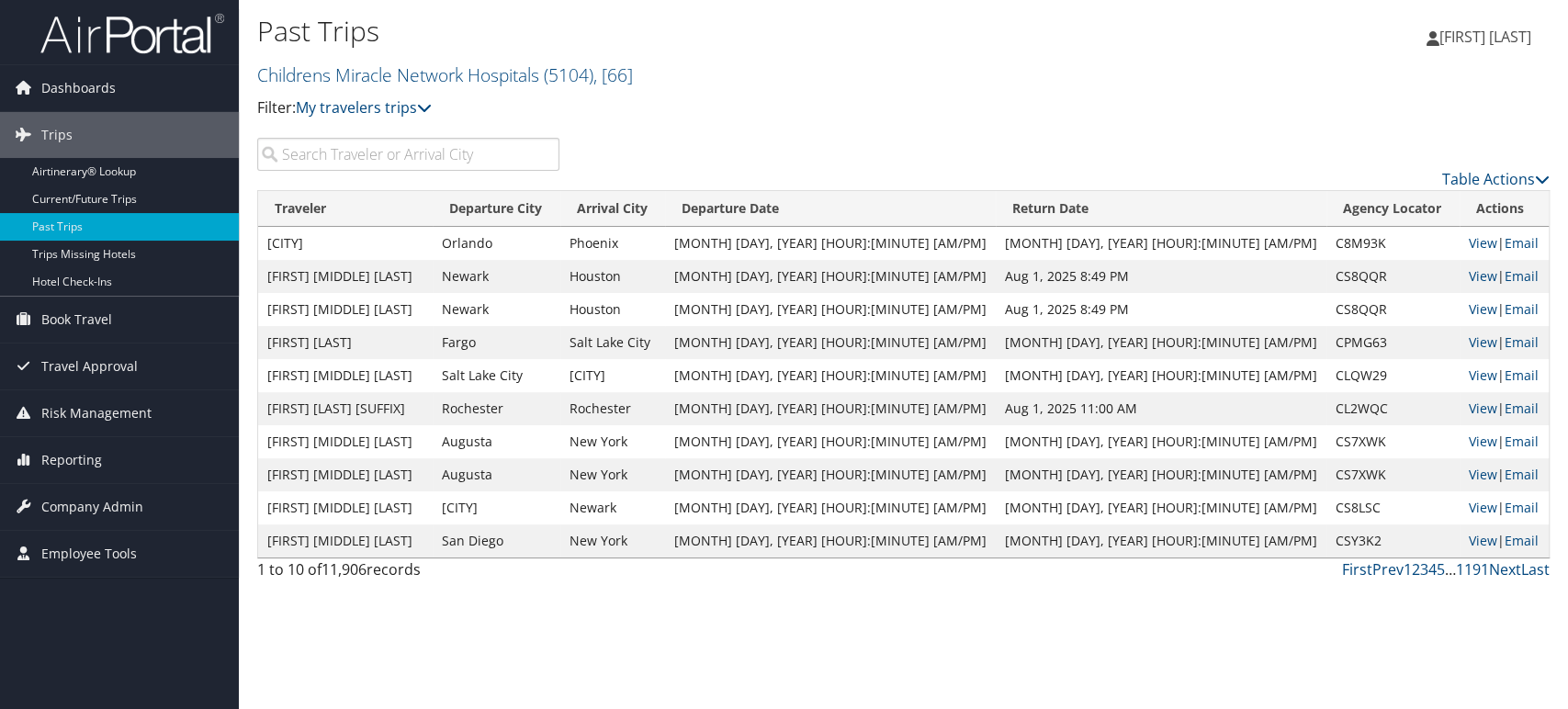 click at bounding box center (408, 154) 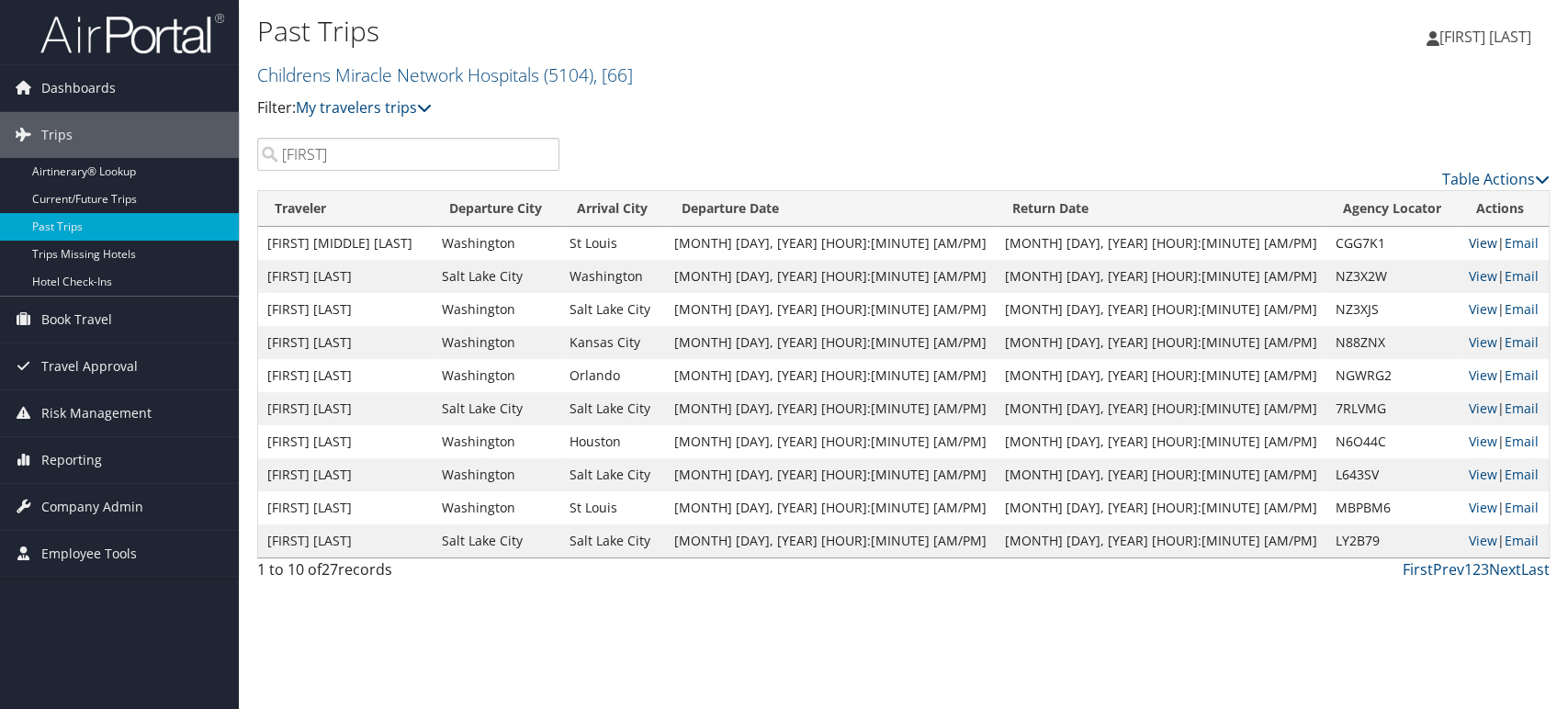 type on "[FIRST]" 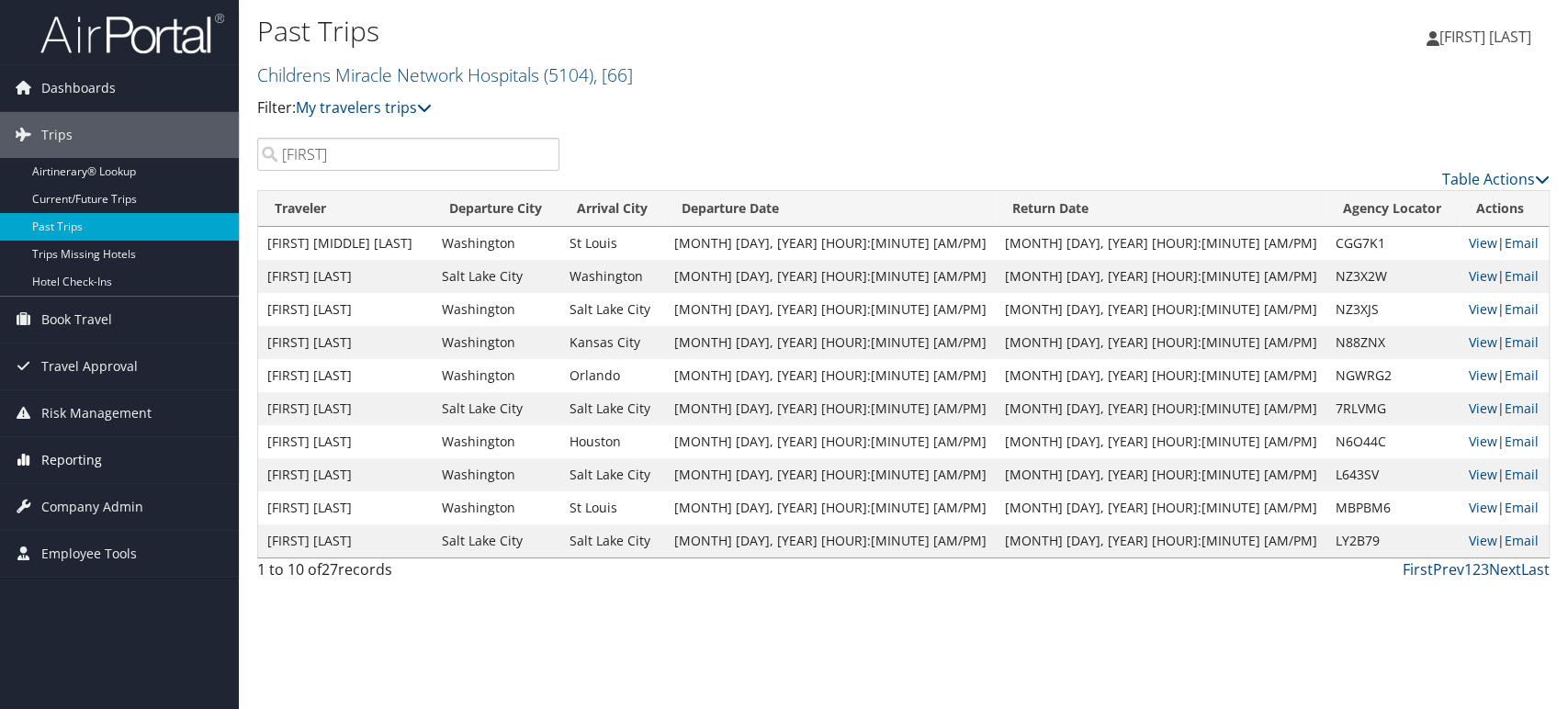 click on "Reporting" at bounding box center [72, 460] 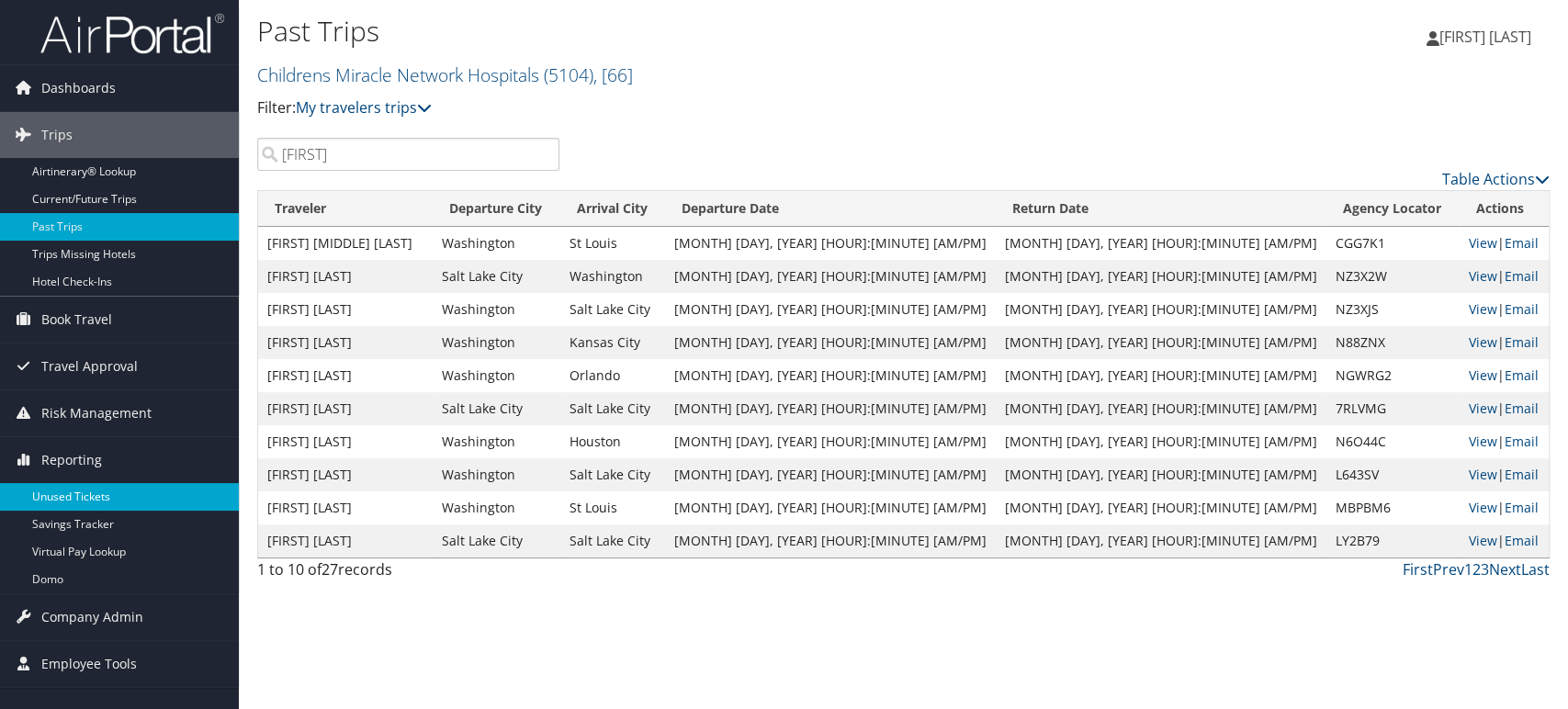 click on "Unused Tickets" at bounding box center [119, 497] 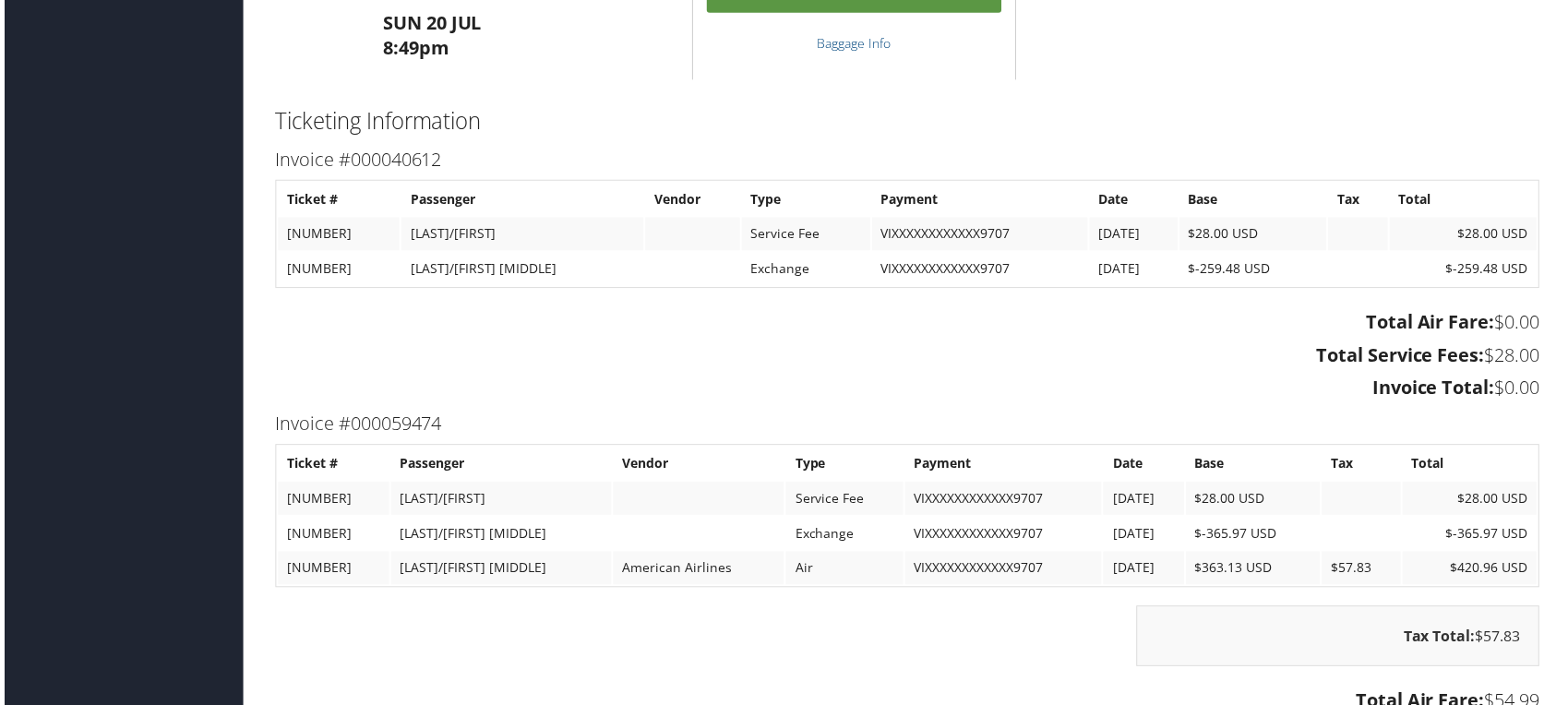 scroll, scrollTop: 1435, scrollLeft: 0, axis: vertical 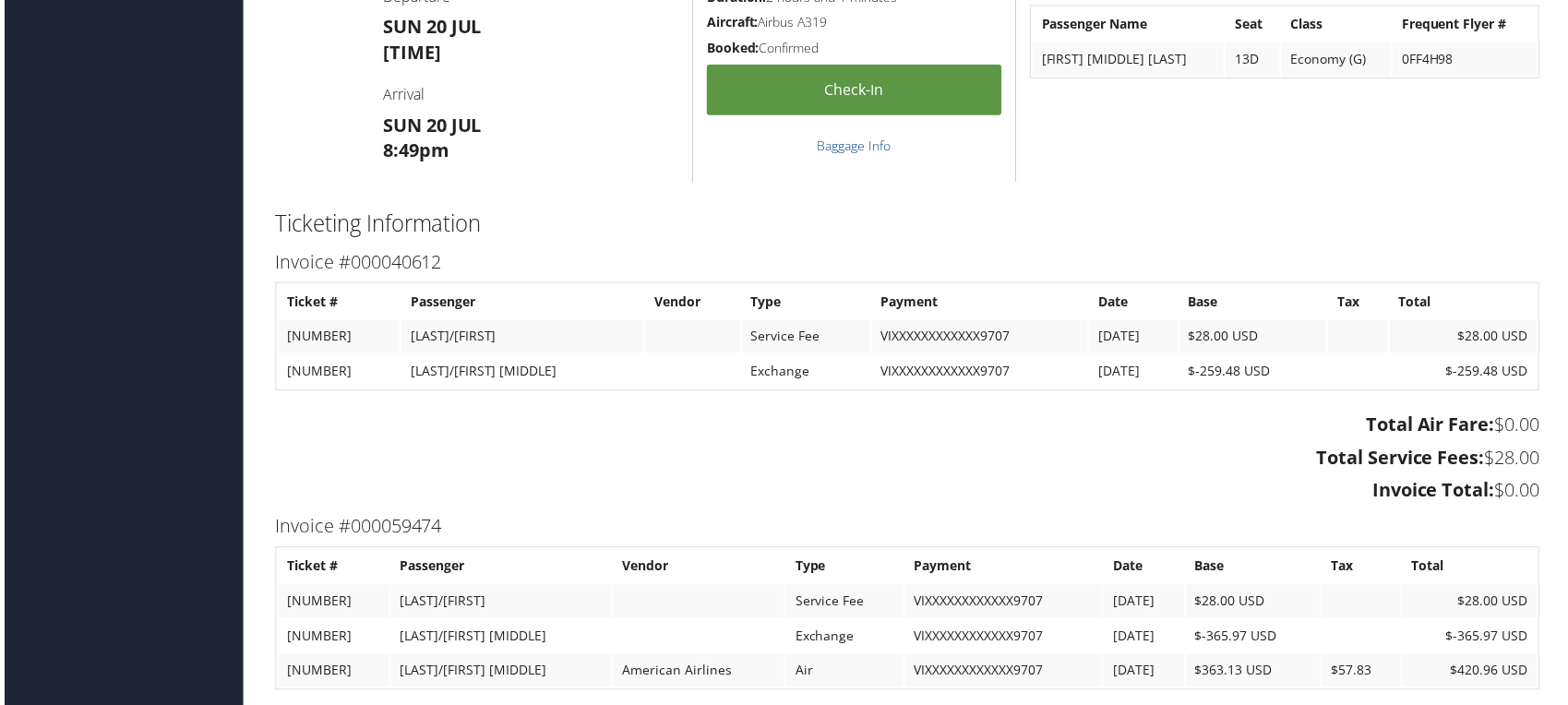 click on "[NUMBER]" at bounding box center [336, 338] 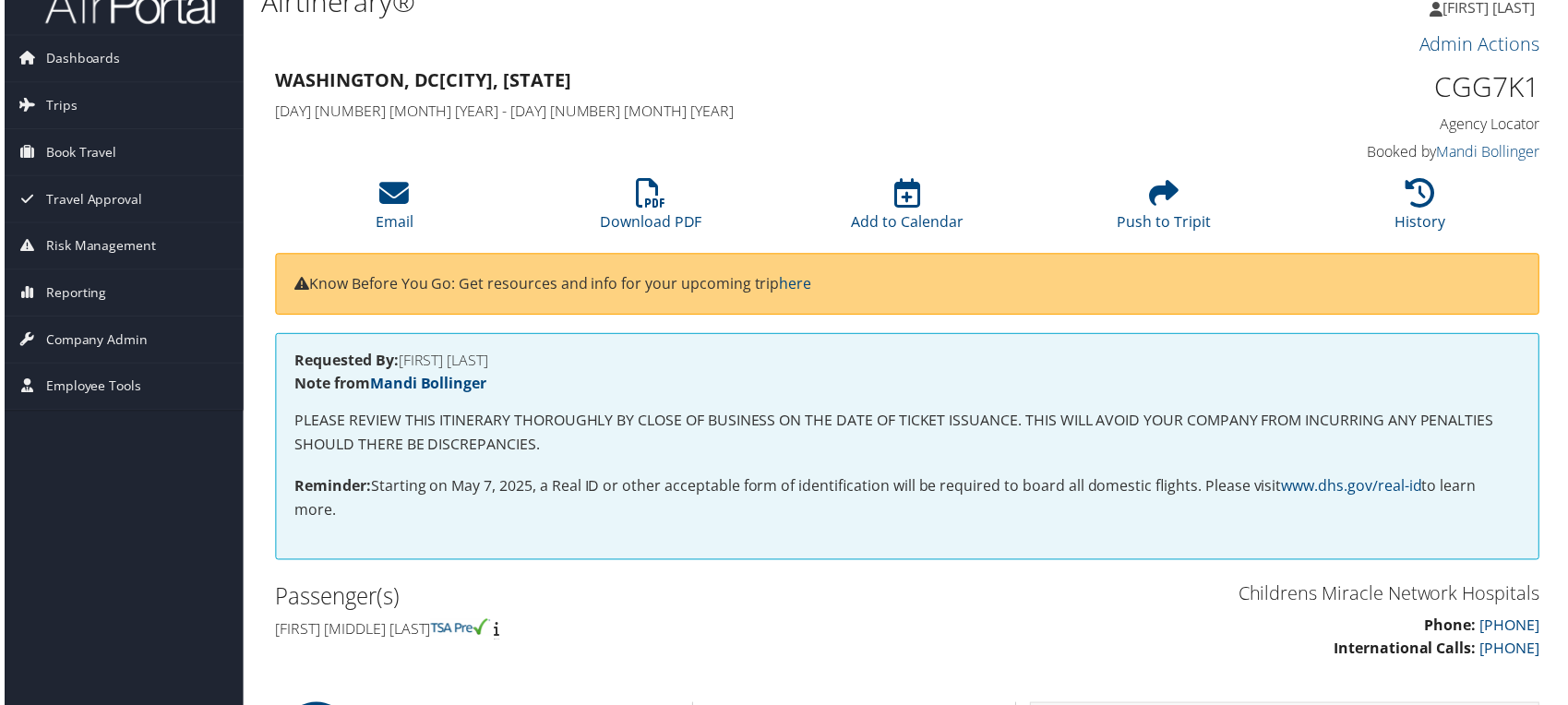 scroll, scrollTop: 0, scrollLeft: 0, axis: both 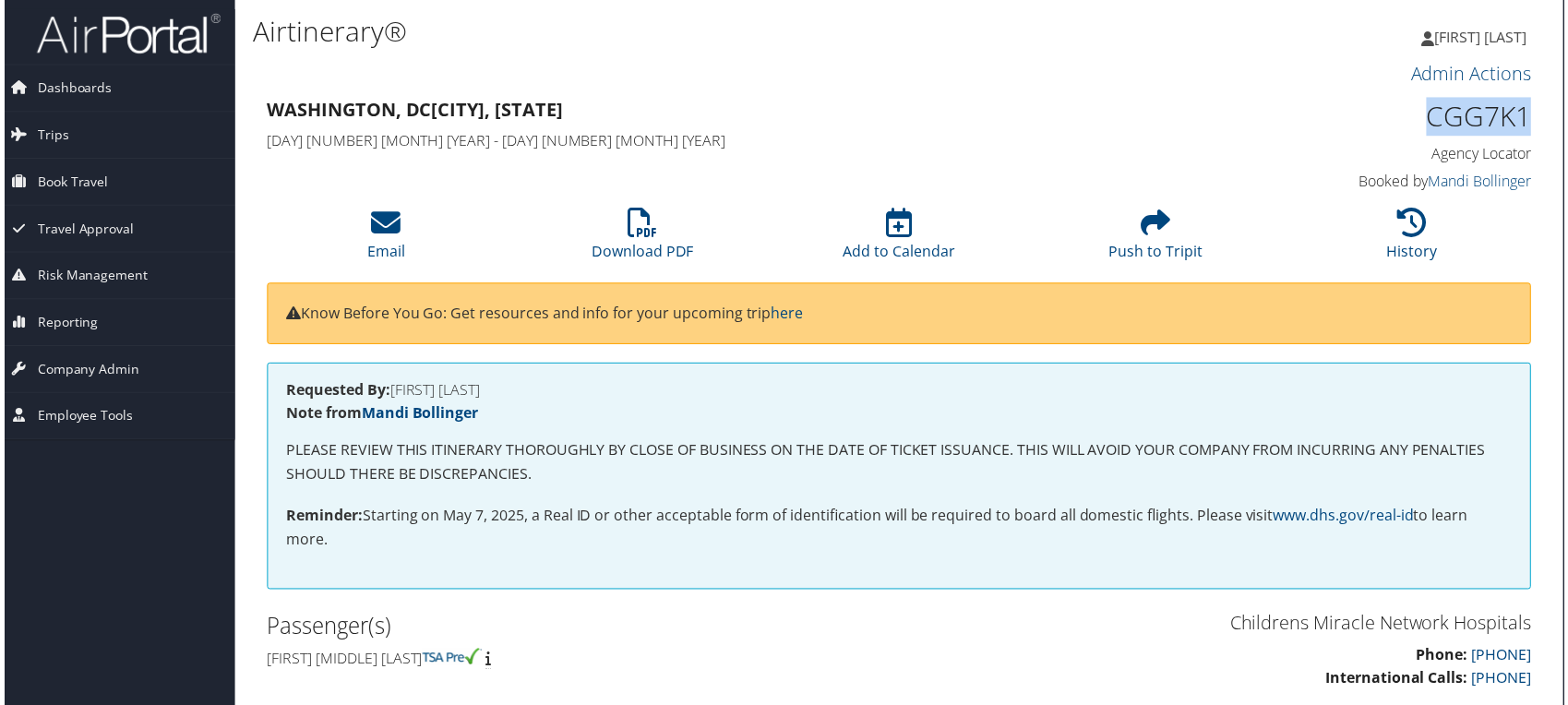 drag, startPoint x: 1425, startPoint y: 116, endPoint x: 1574, endPoint y: 125, distance: 149.27156 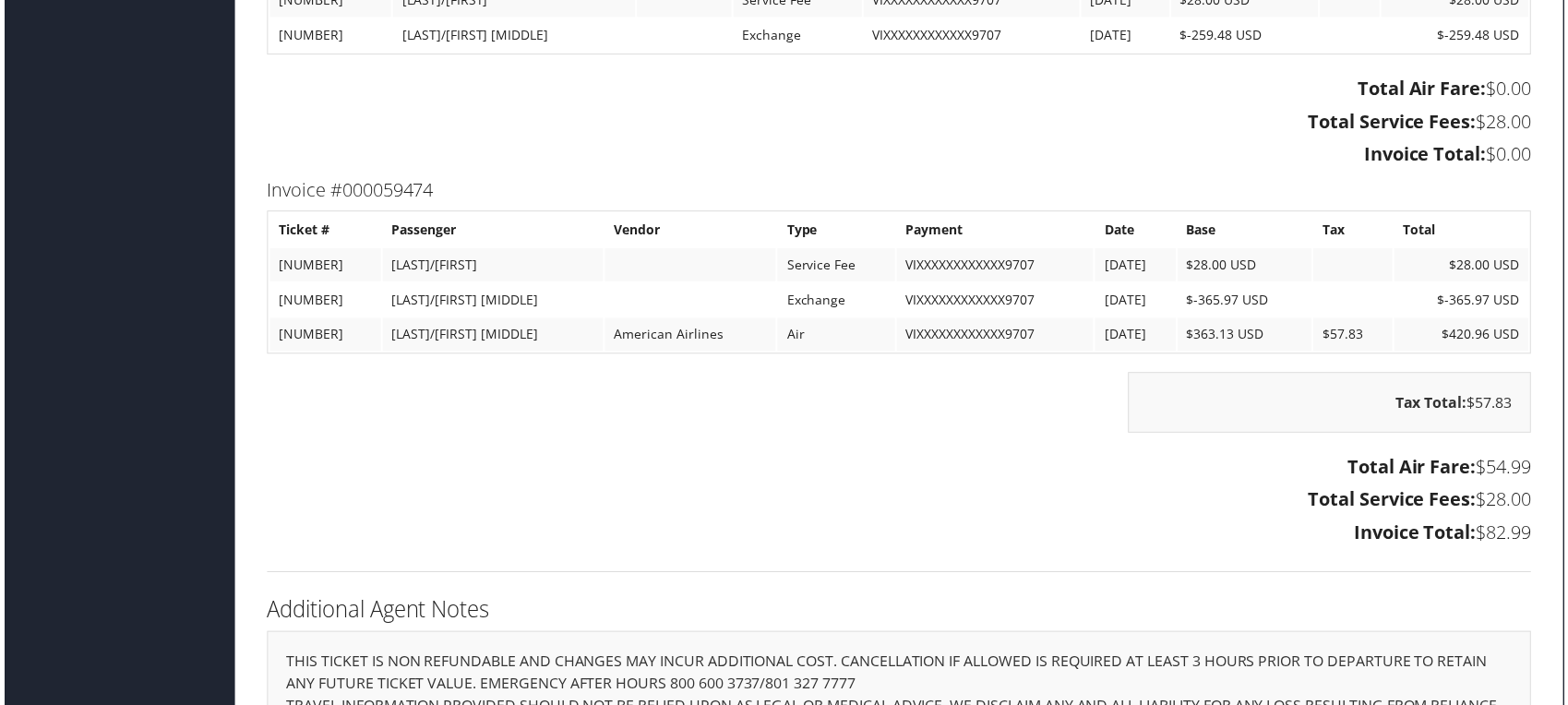 scroll, scrollTop: 1519, scrollLeft: 8, axis: both 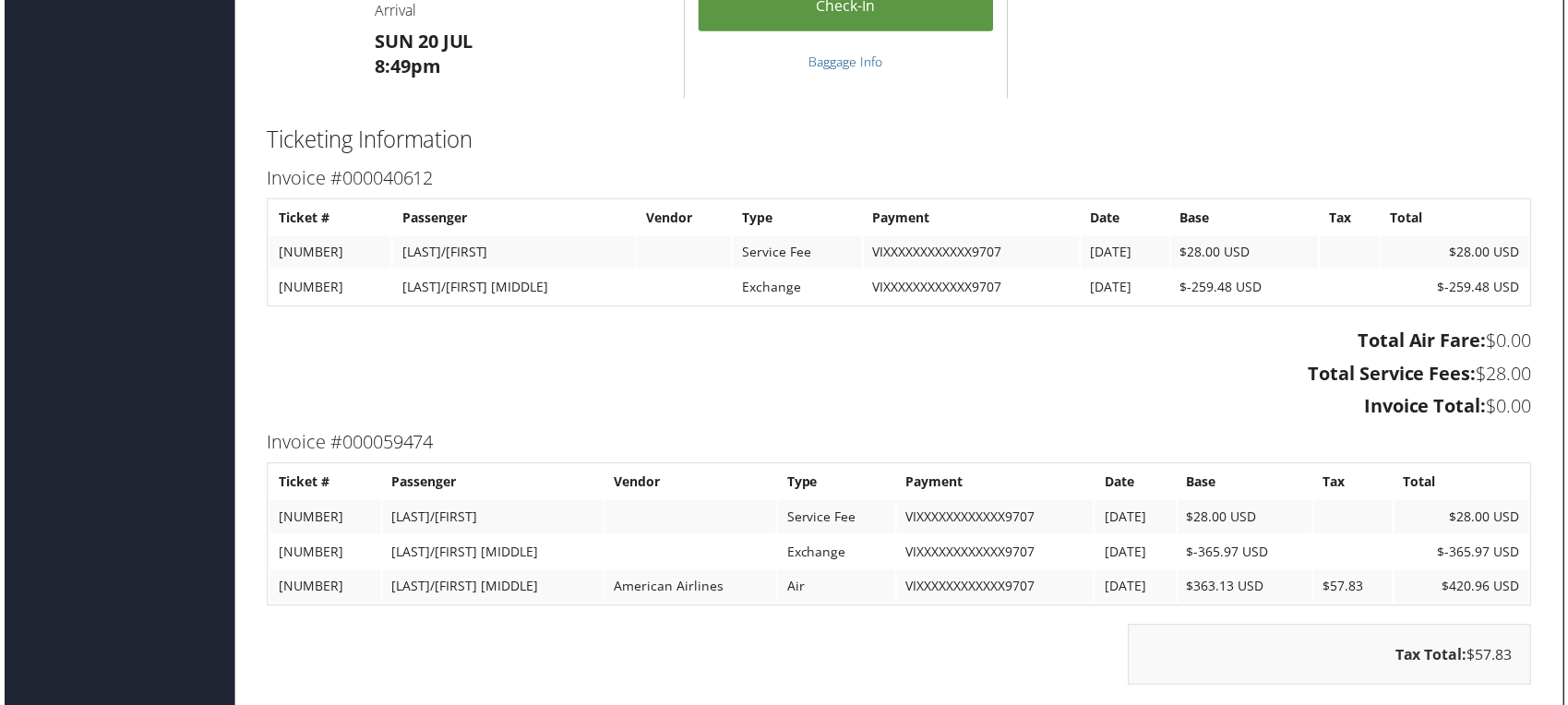click on "Total Service Fees:  $28.00" at bounding box center (899, 376) 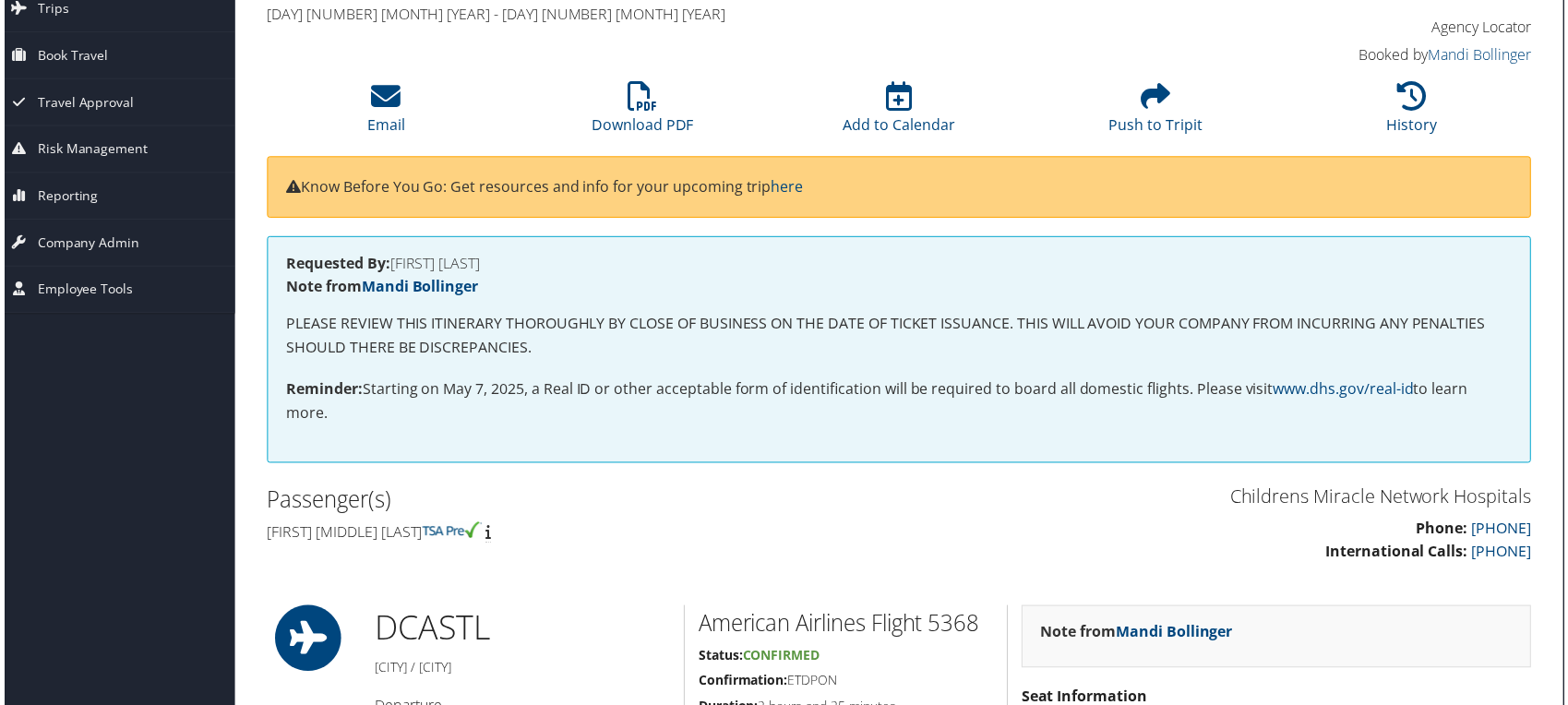 scroll, scrollTop: 0, scrollLeft: 8, axis: horizontal 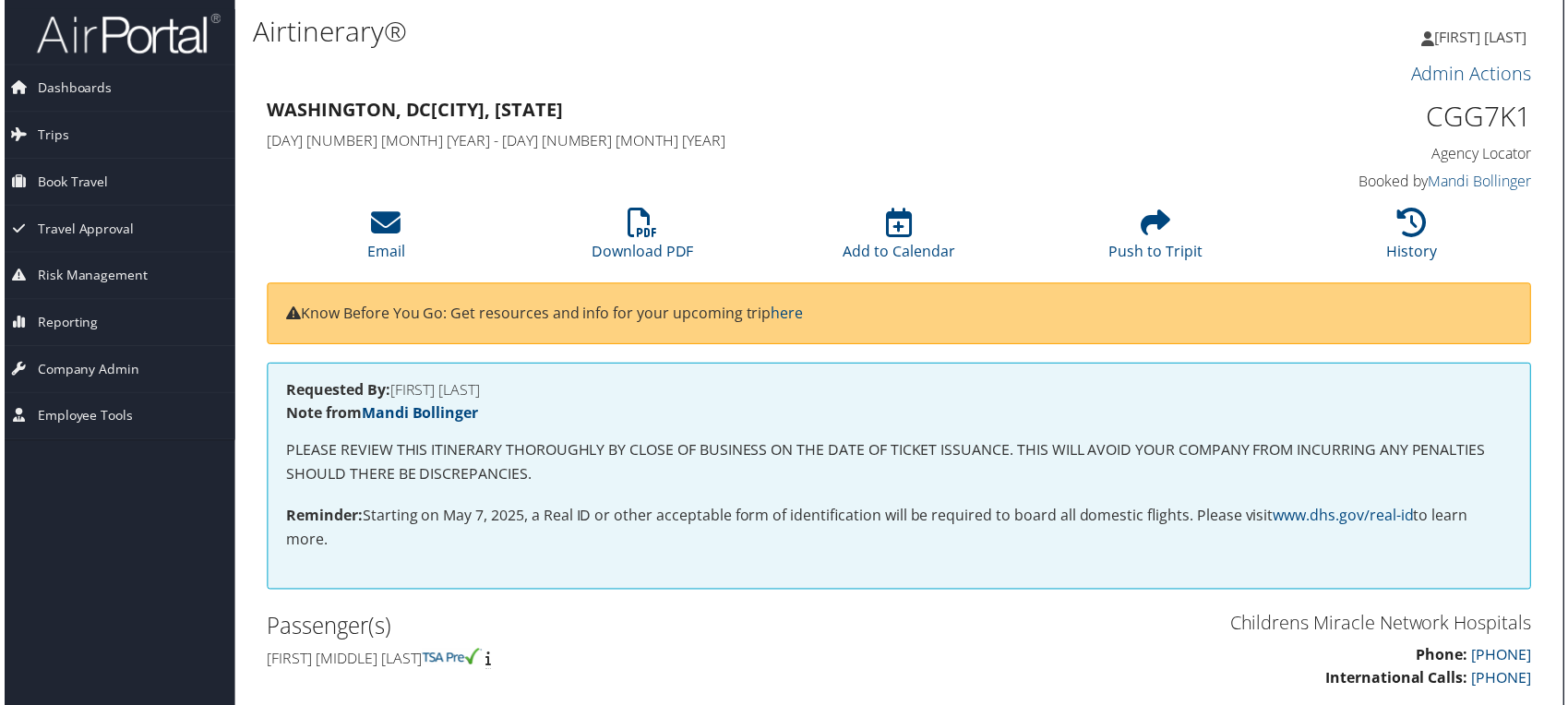click on "CGG7K1" at bounding box center (1386, 117) 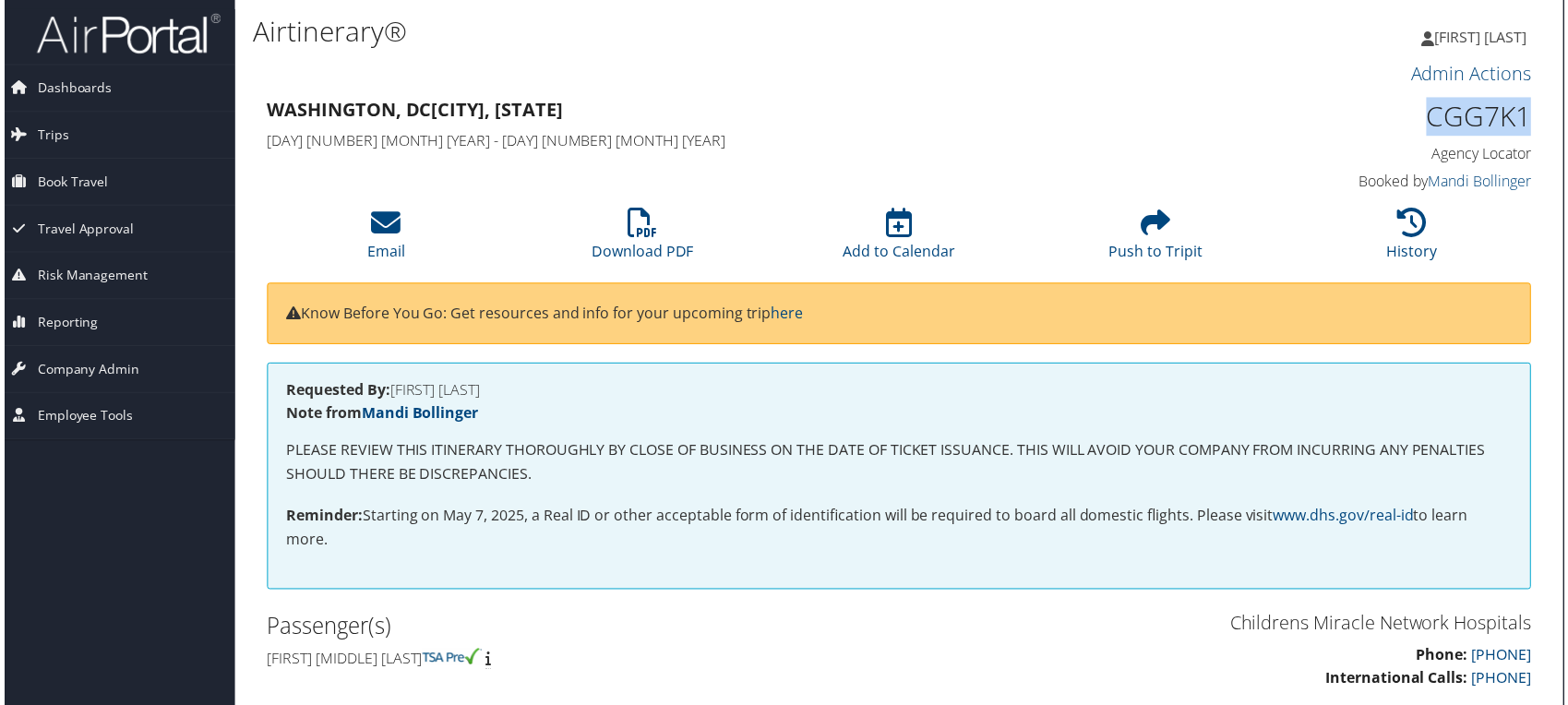 click on "CGG7K1" at bounding box center [1386, 117] 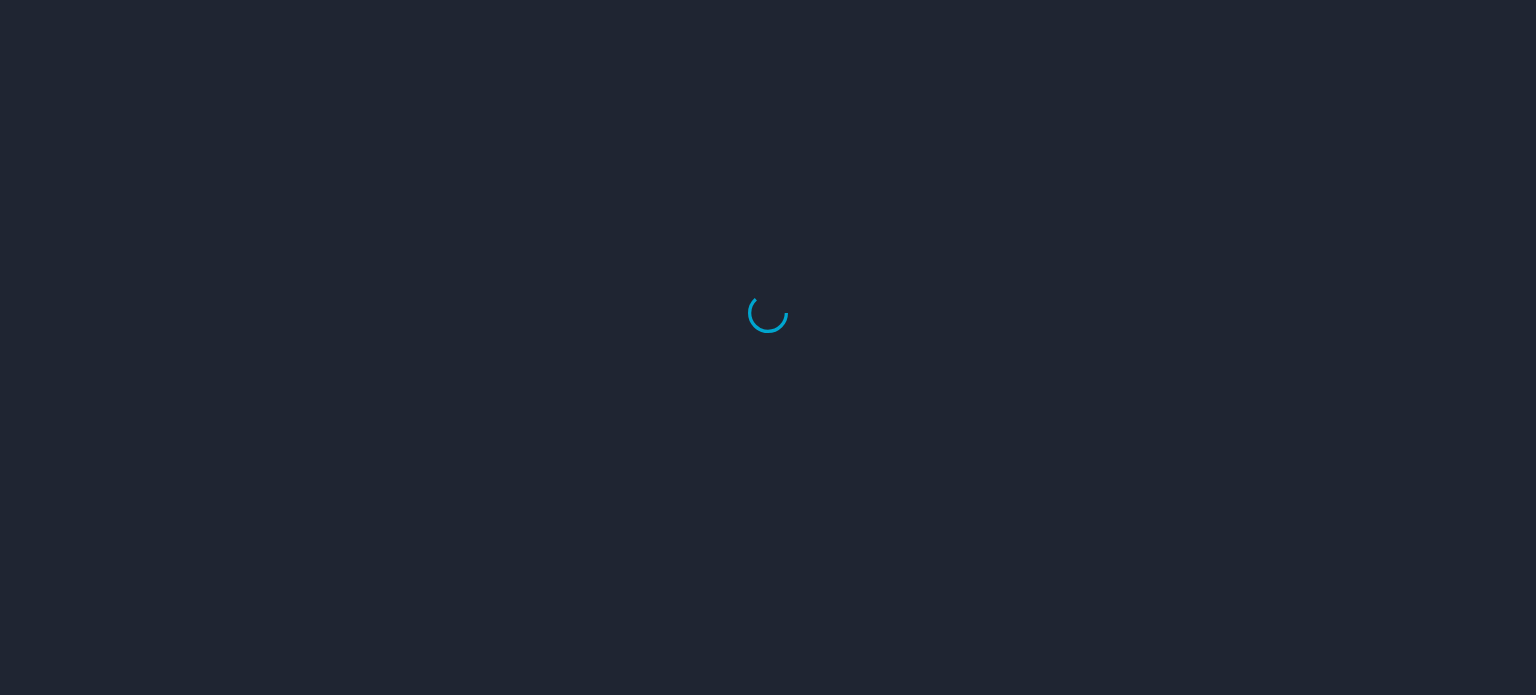 scroll, scrollTop: 0, scrollLeft: 0, axis: both 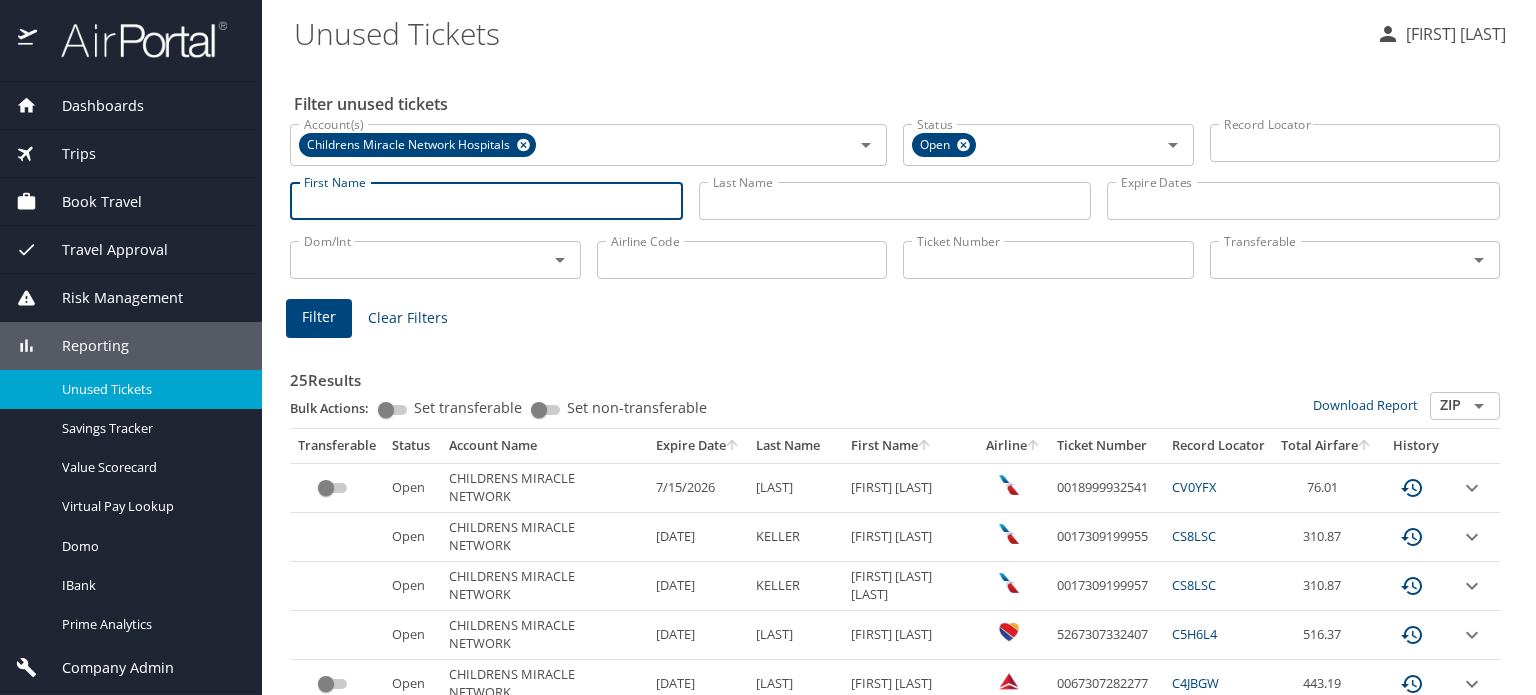 click on "First Name" at bounding box center [486, 201] 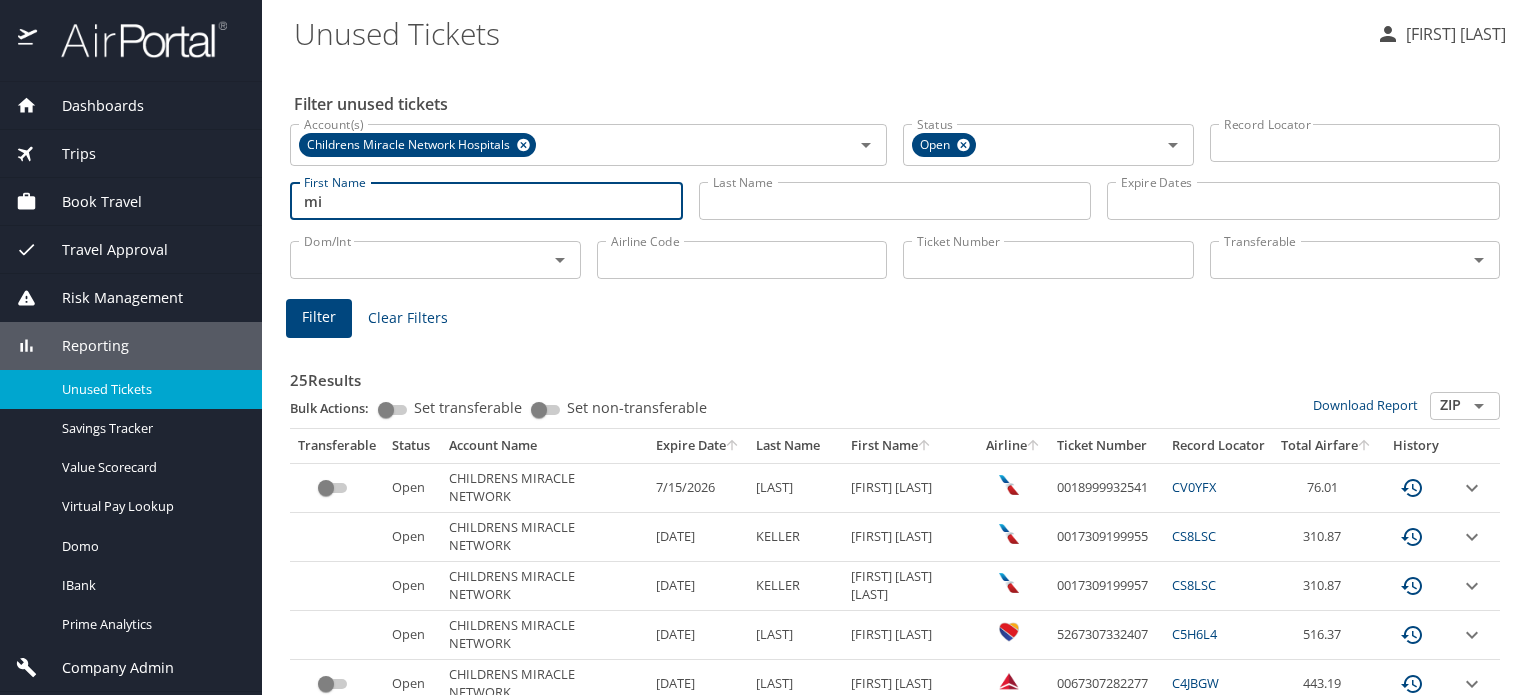 type on "[FIRST].[LAST]" 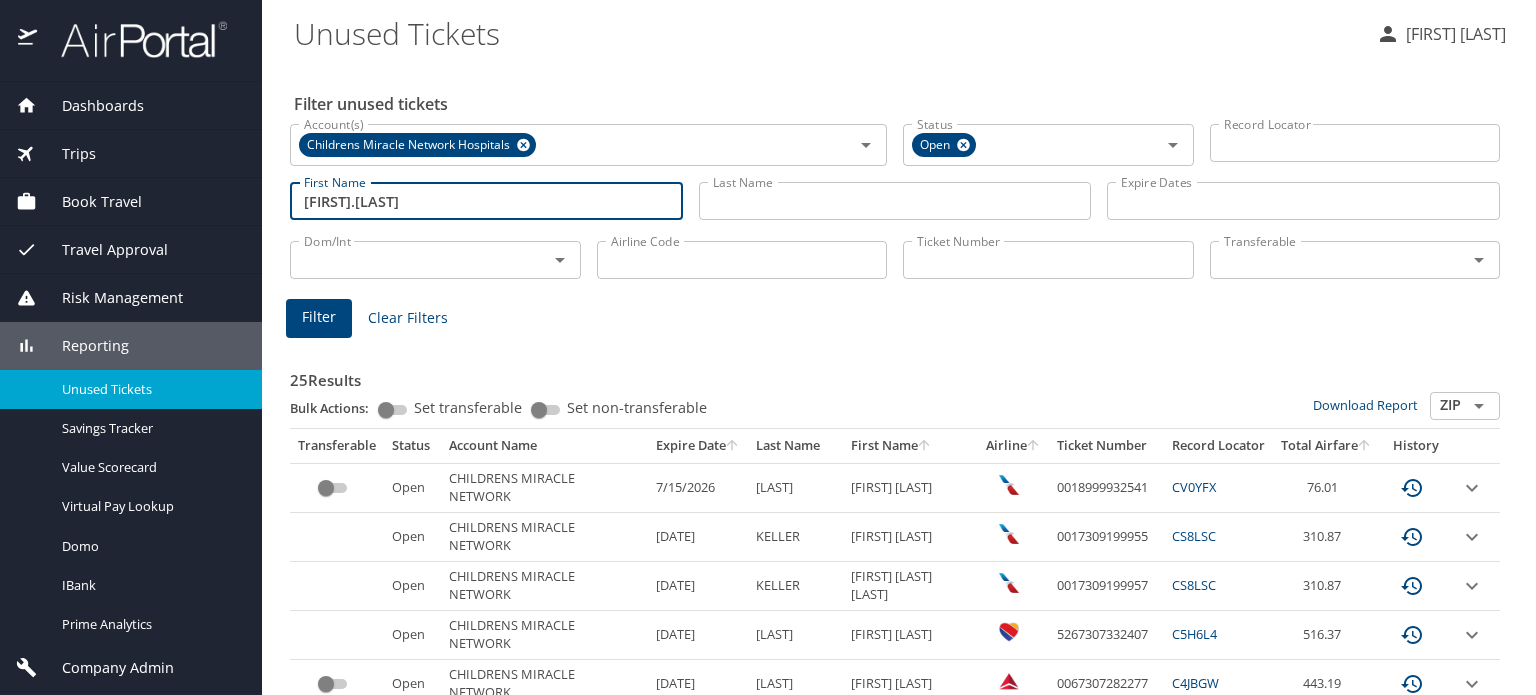 click on "Filter" at bounding box center [319, 317] 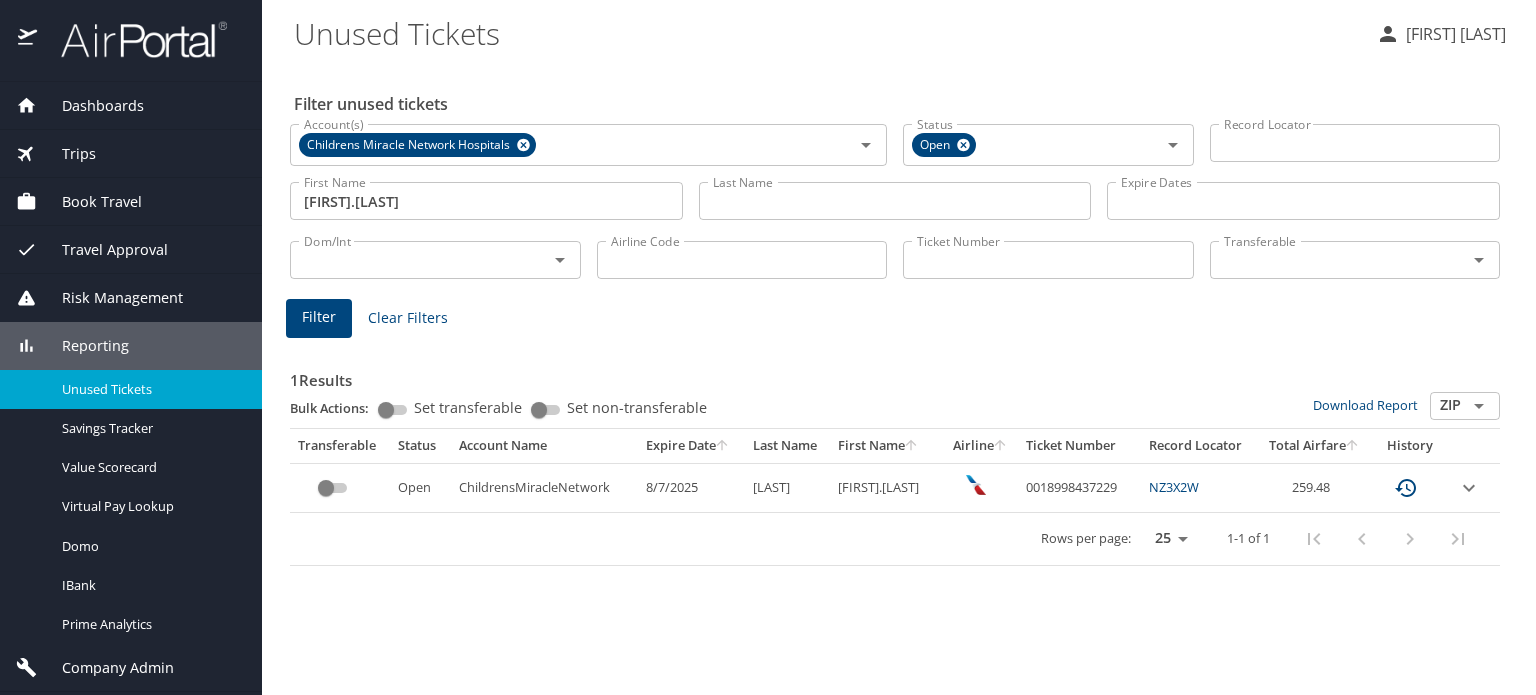 type 